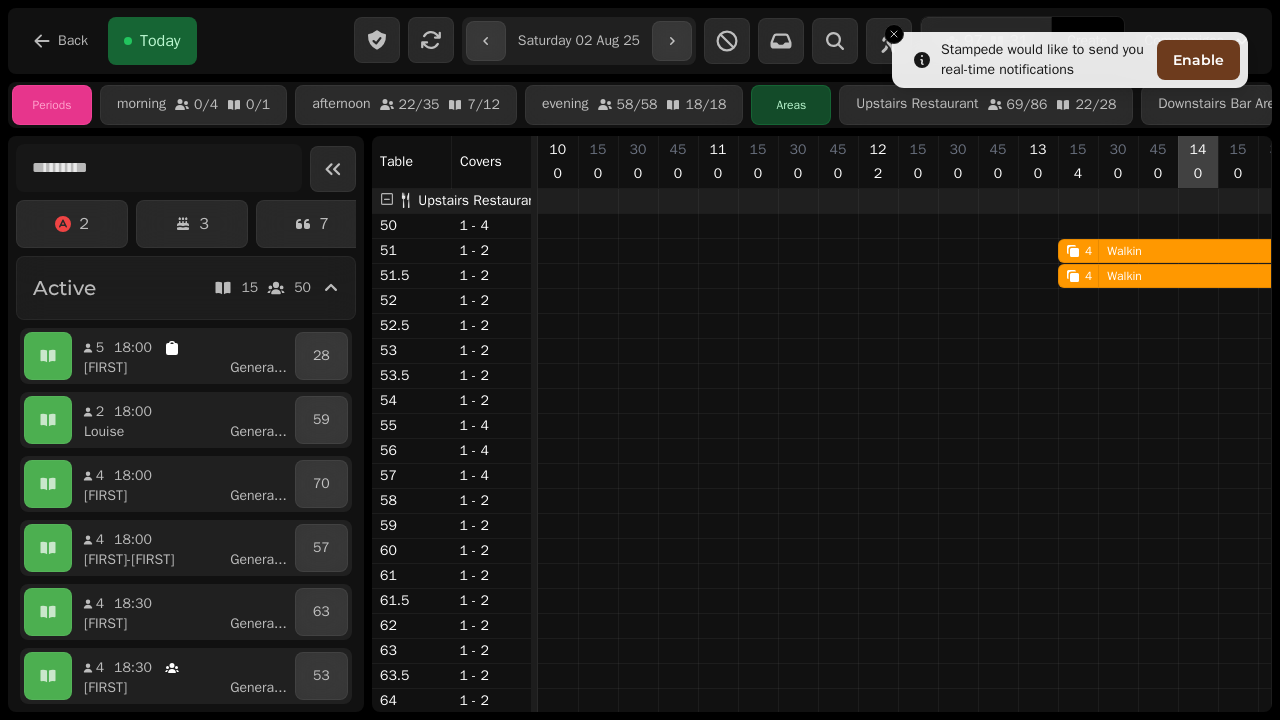 scroll, scrollTop: 0, scrollLeft: 0, axis: both 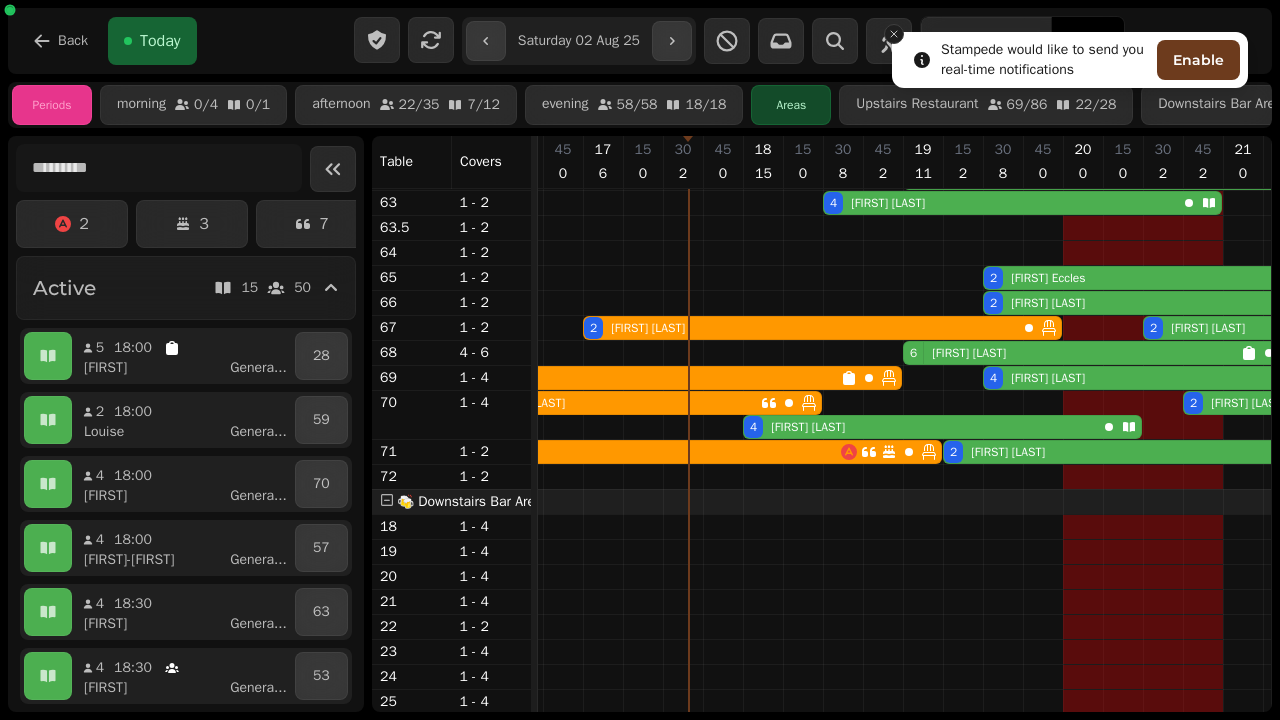 click 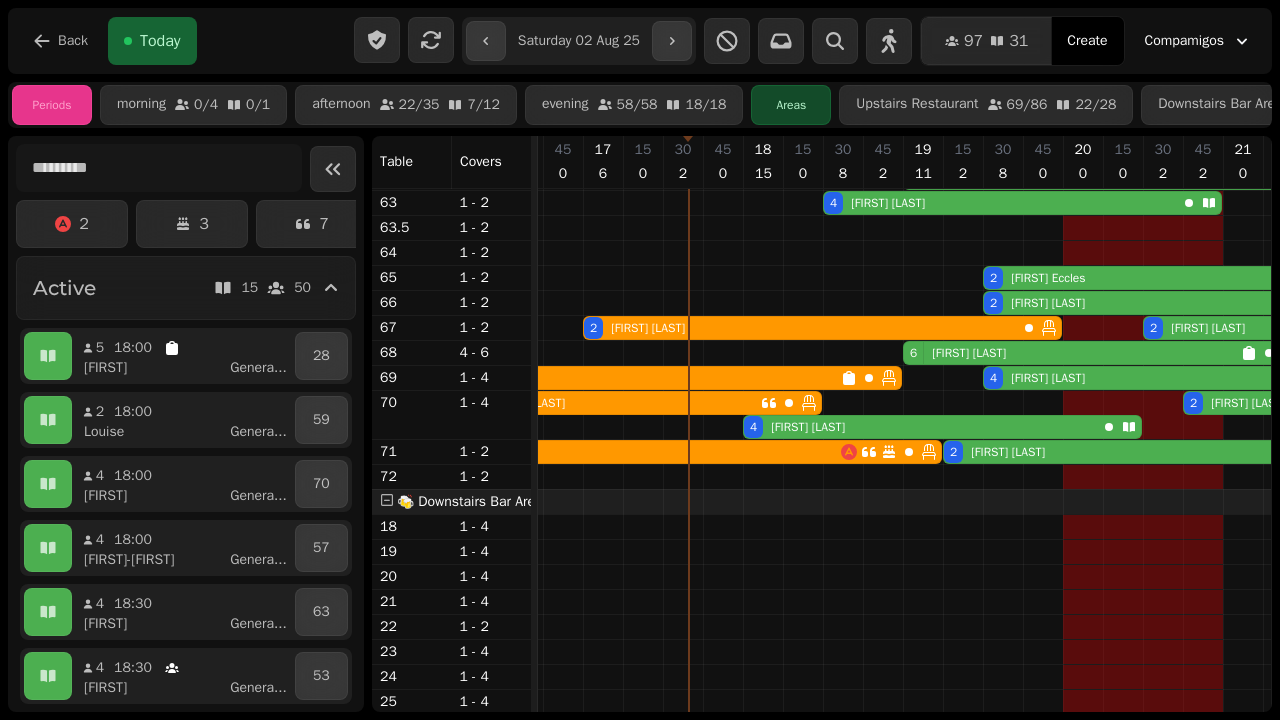 click on "4" at bounding box center [993, 378] 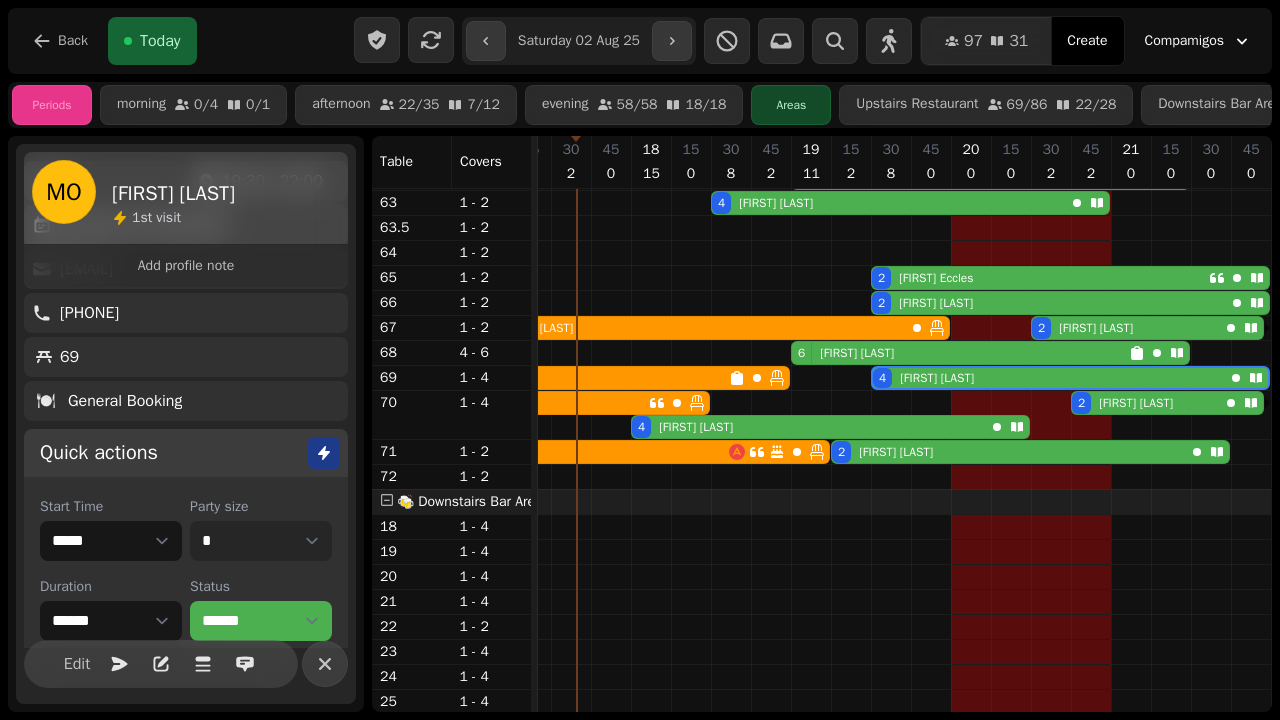 select on "*" 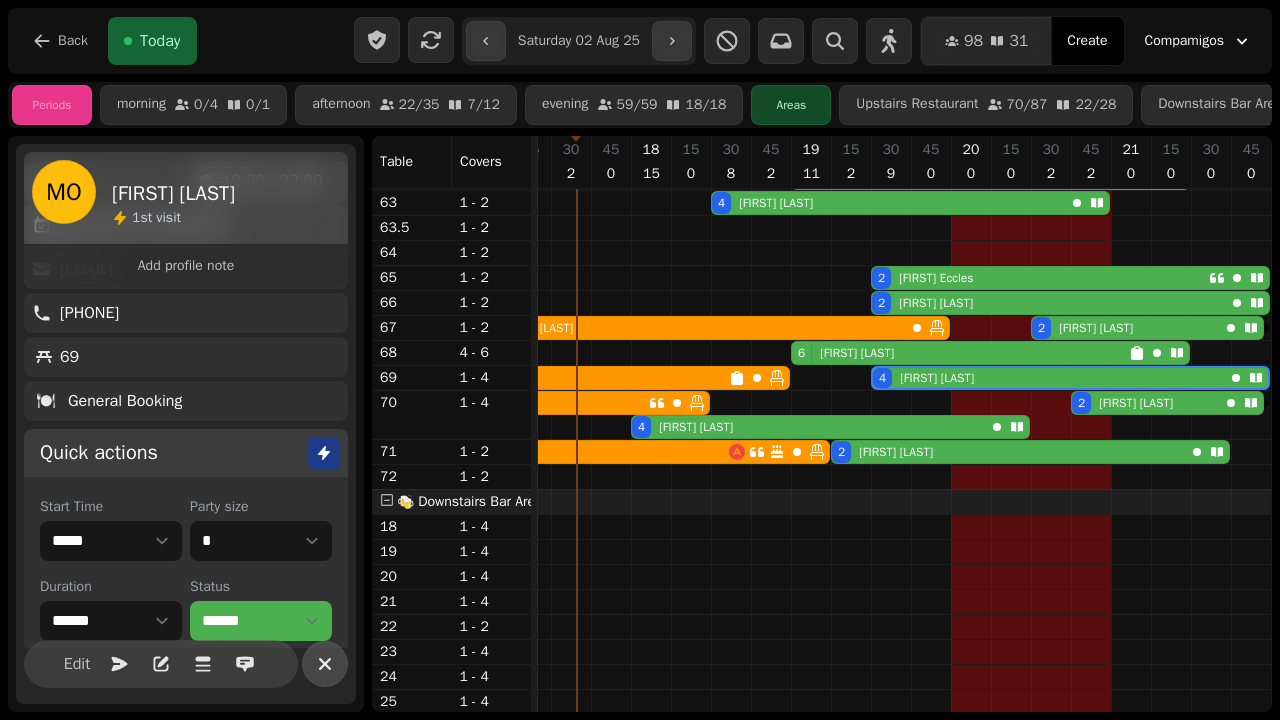 click 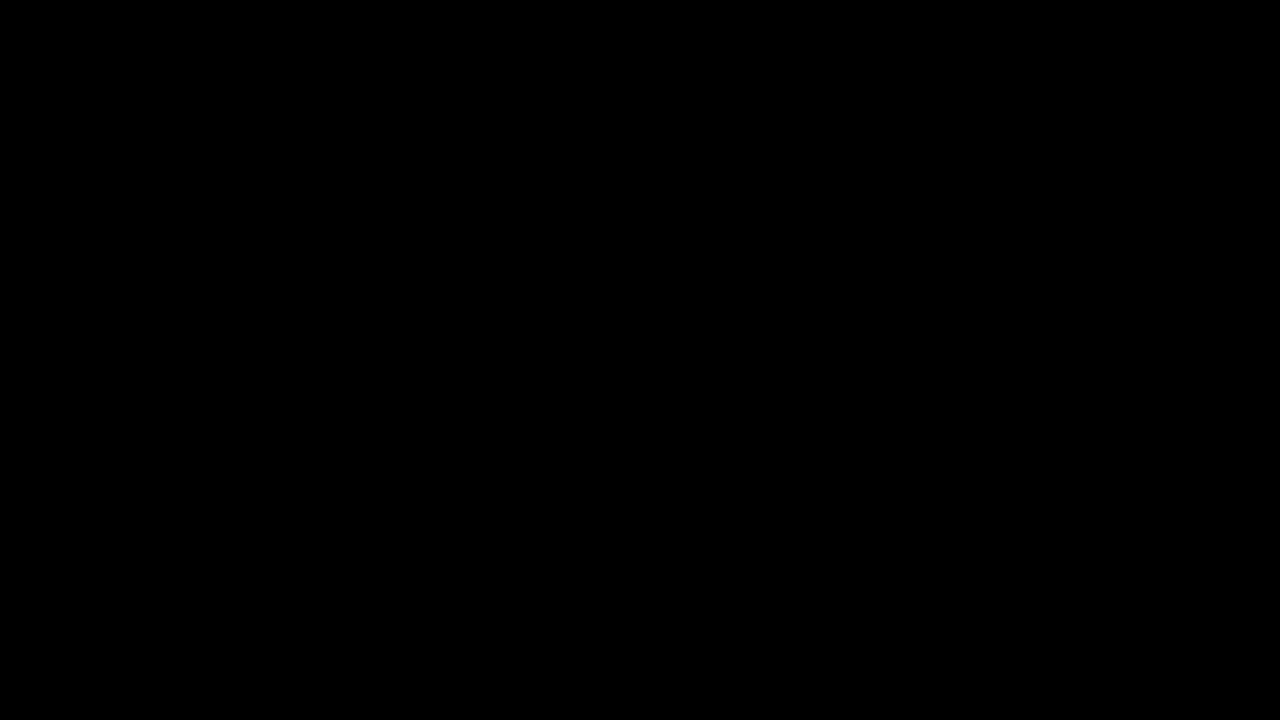 scroll, scrollTop: 0, scrollLeft: 0, axis: both 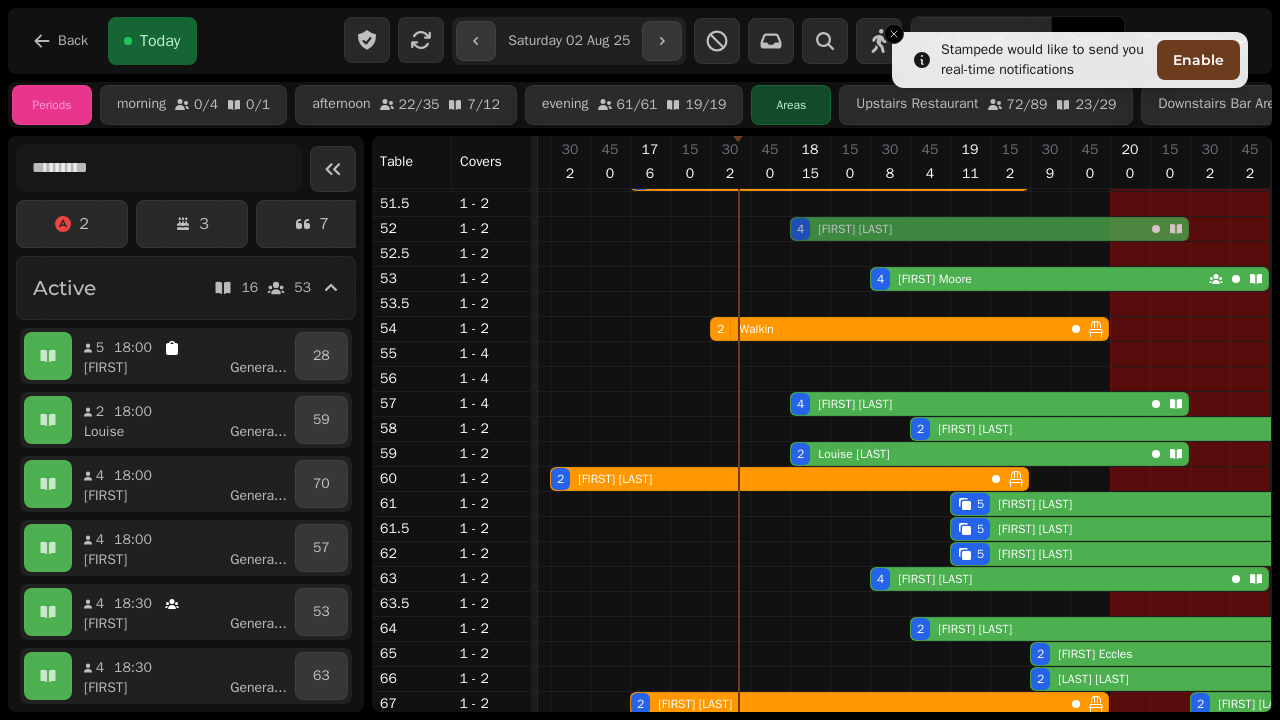 drag, startPoint x: 812, startPoint y: 629, endPoint x: 815, endPoint y: 232, distance: 397.01132 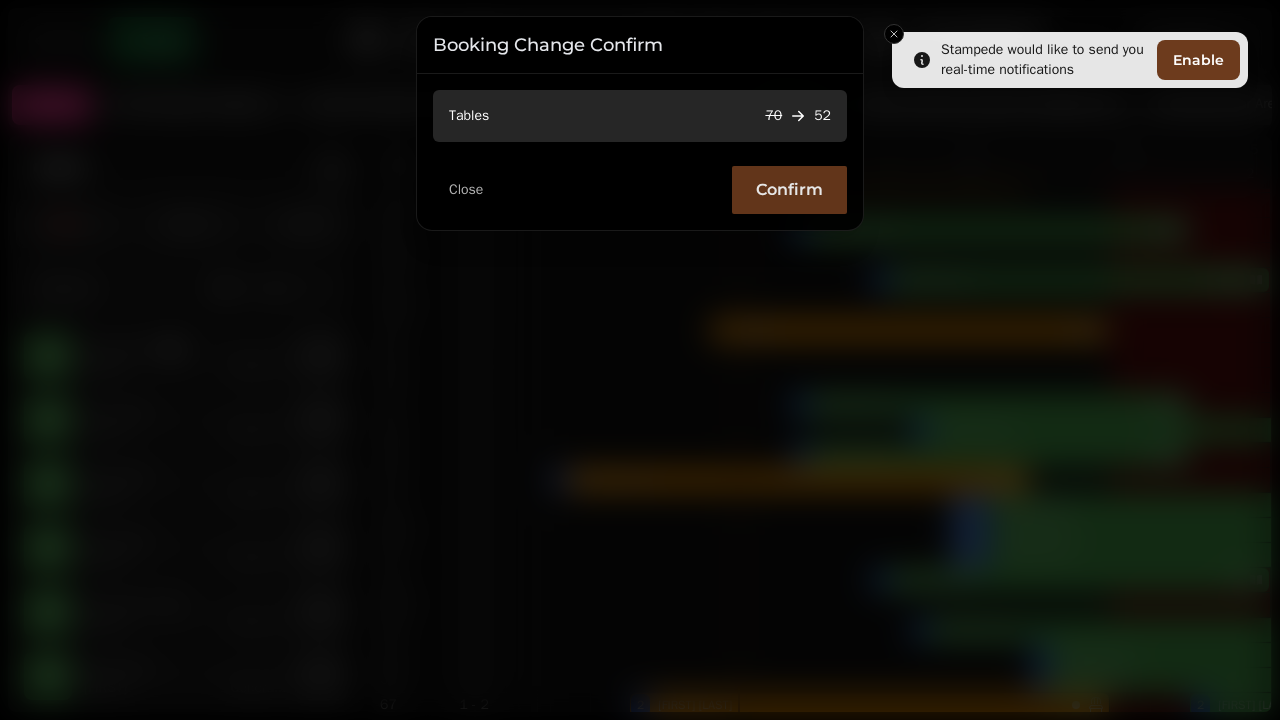 click on "Confirm" at bounding box center [789, 190] 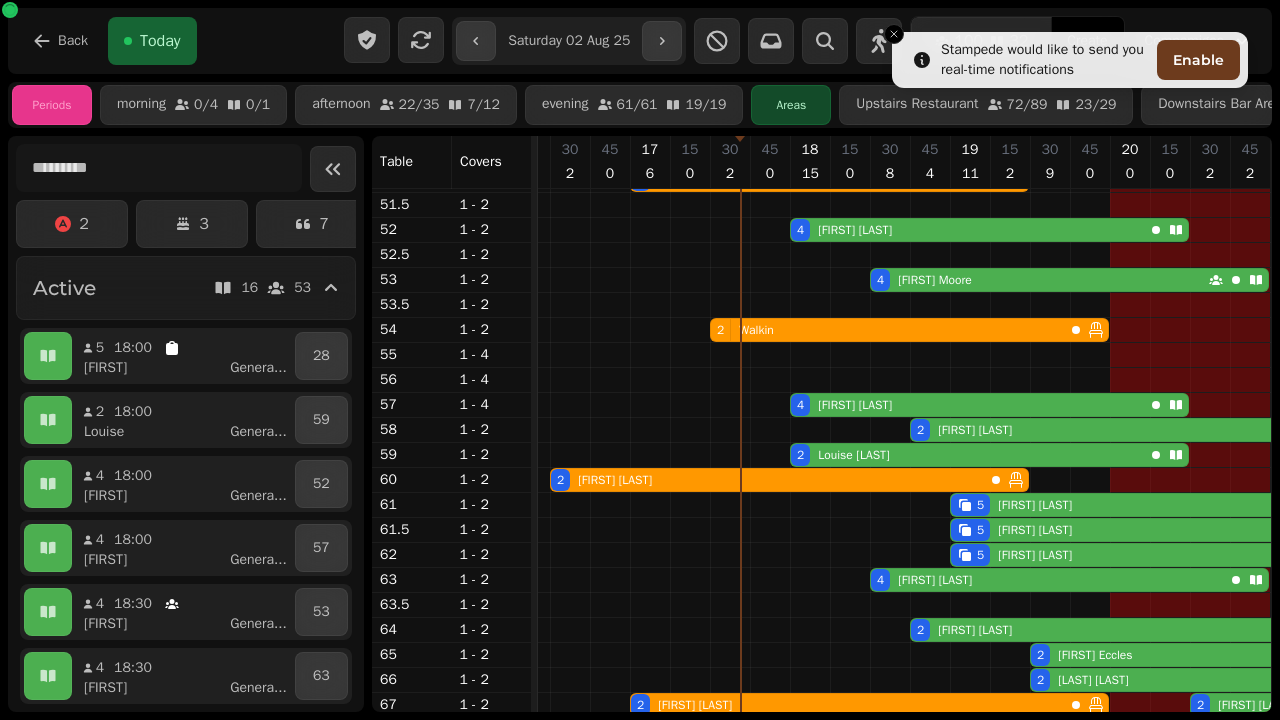 click on "4 [FIRST] [LAST]" at bounding box center (967, 230) 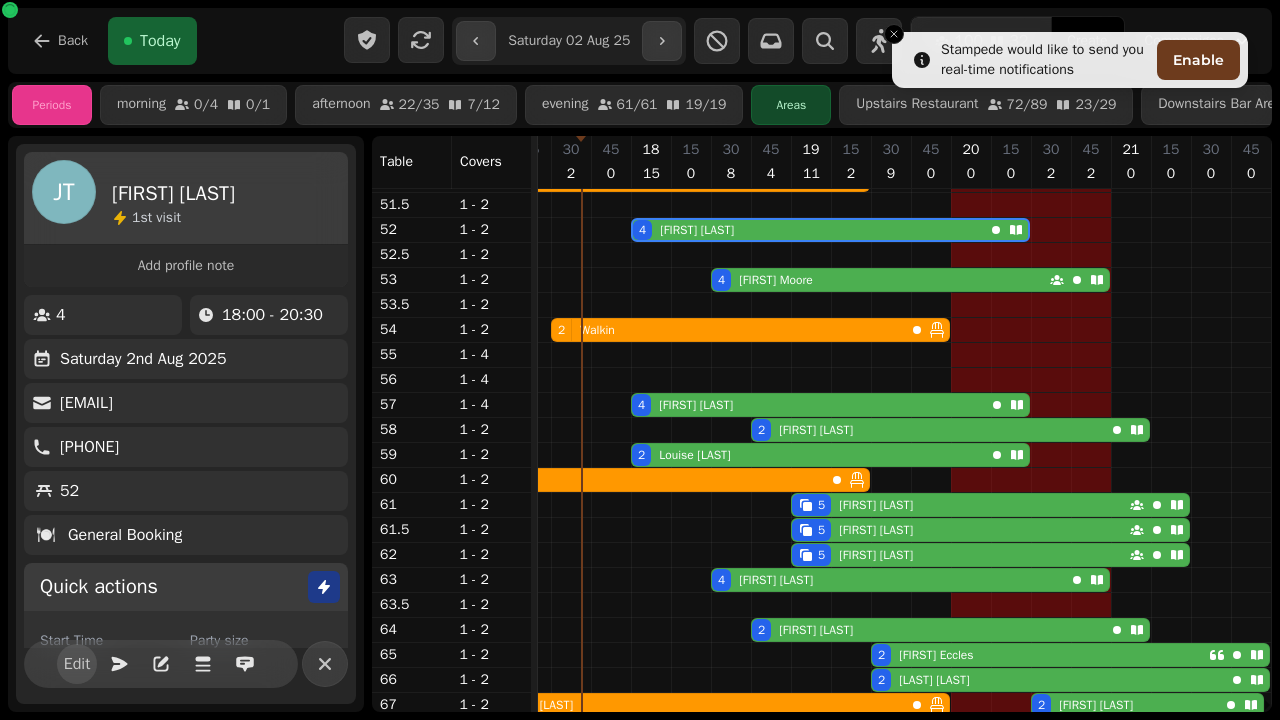 click on "Edit" at bounding box center (77, 664) 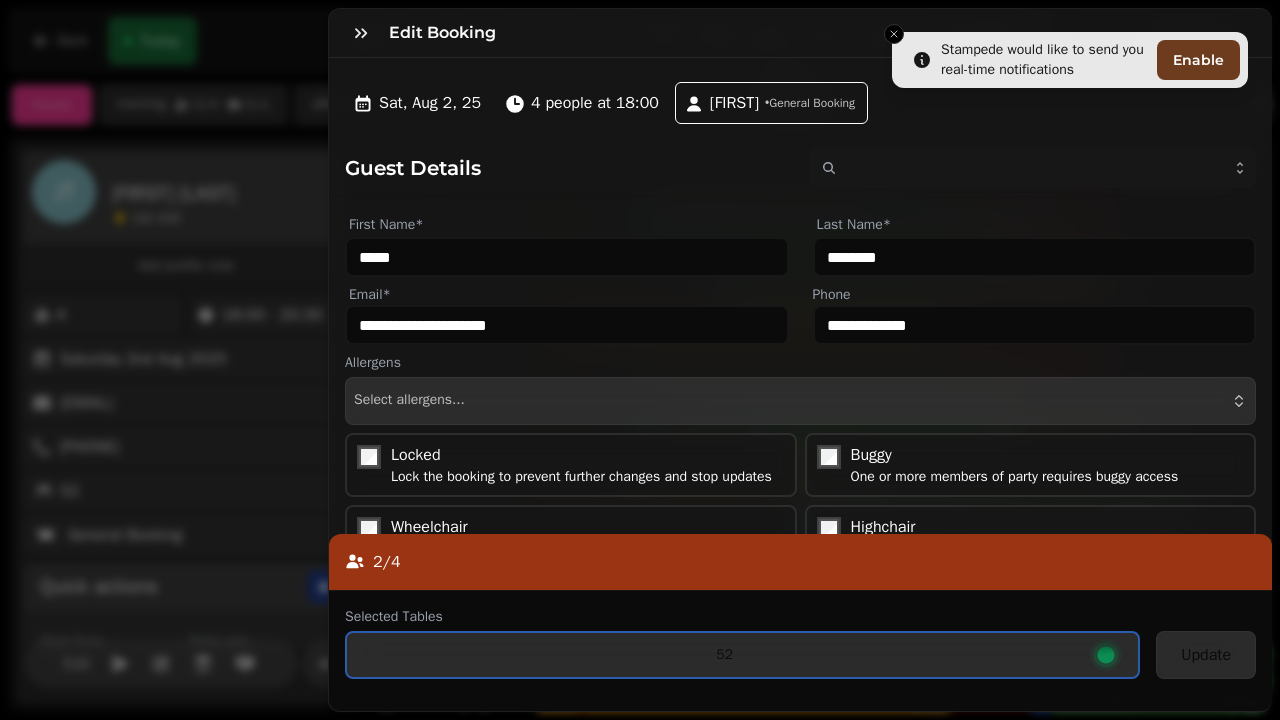 click on "**********" at bounding box center (640, 376) 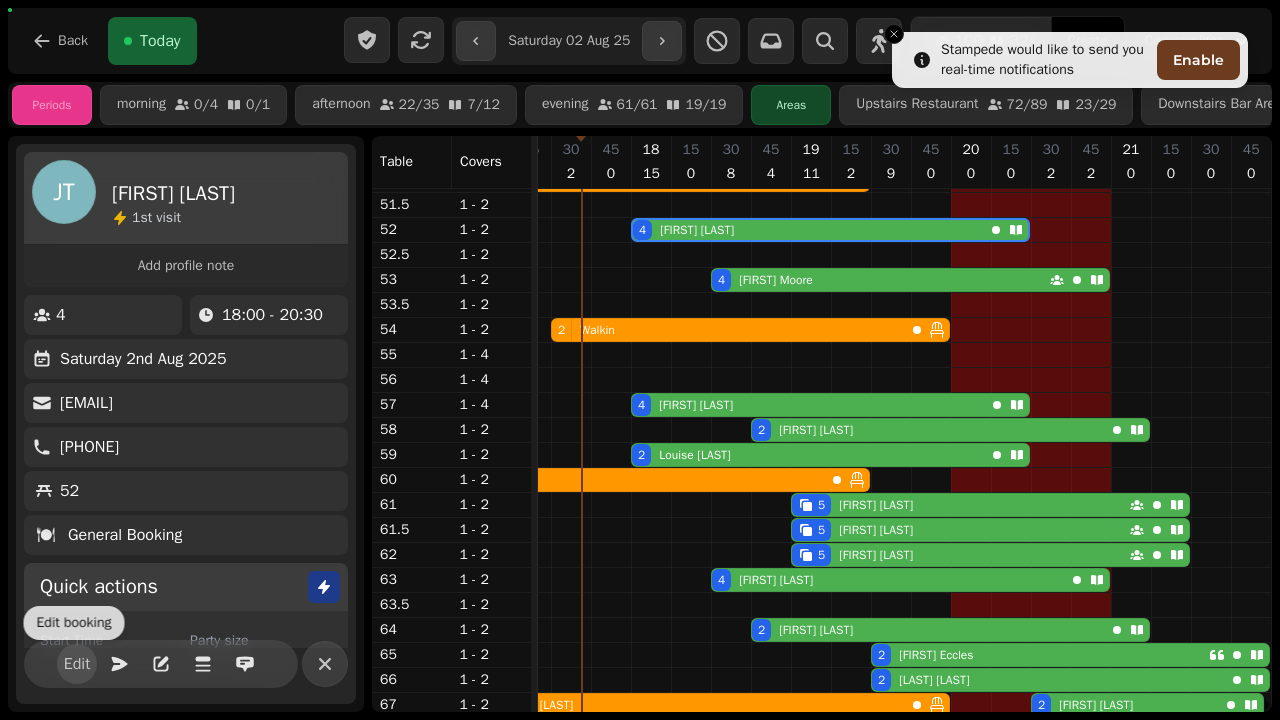 click on "Edit" at bounding box center [77, 664] 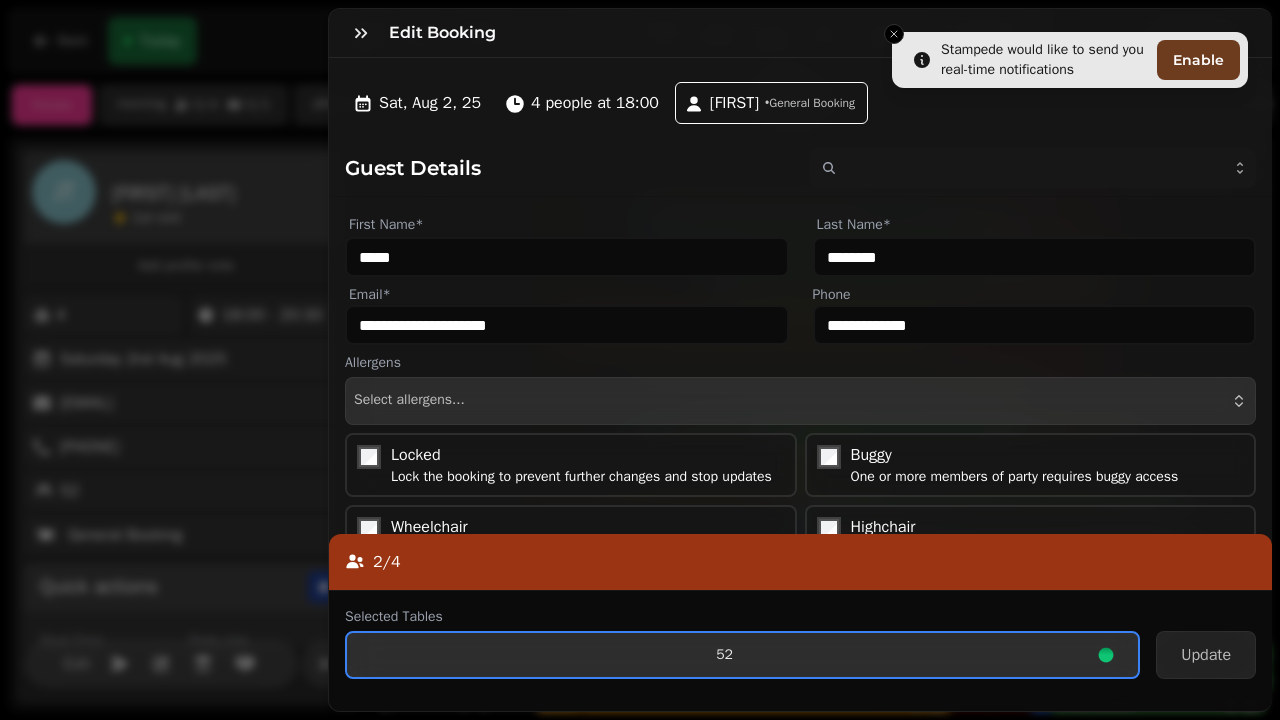 click on "52" at bounding box center [742, 655] 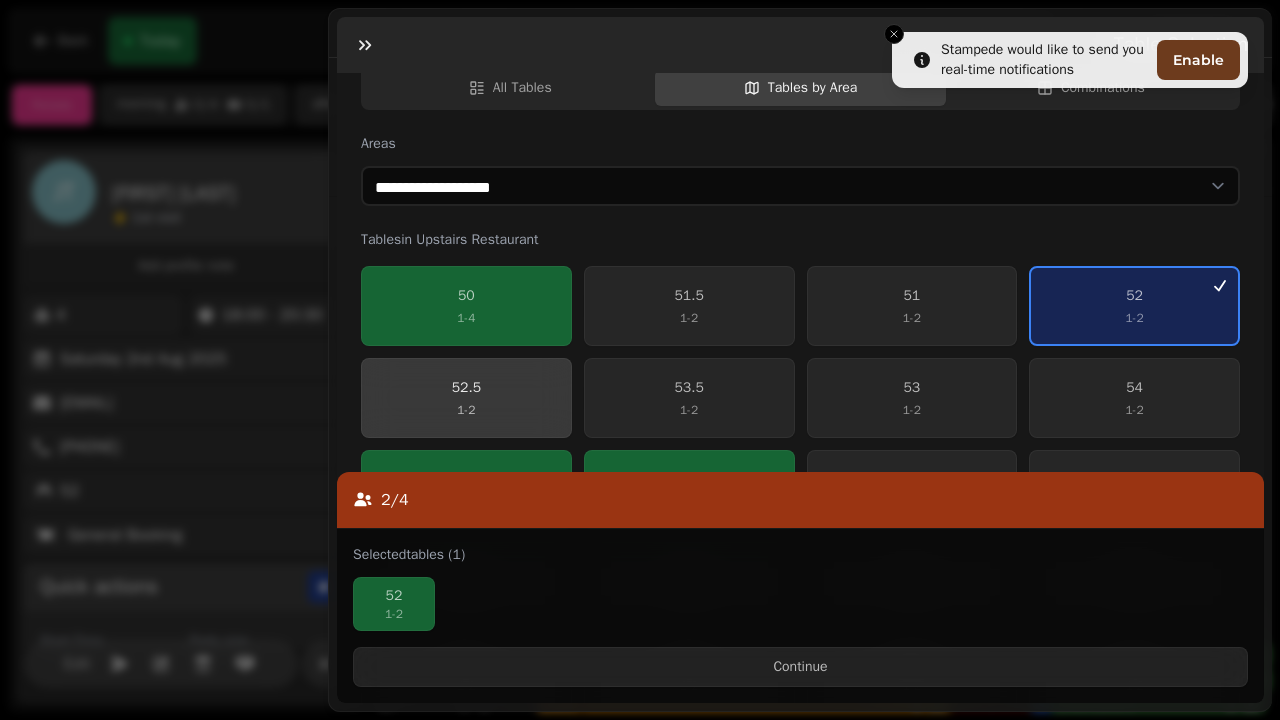 click on "52.5 1  -  2" at bounding box center (466, 398) 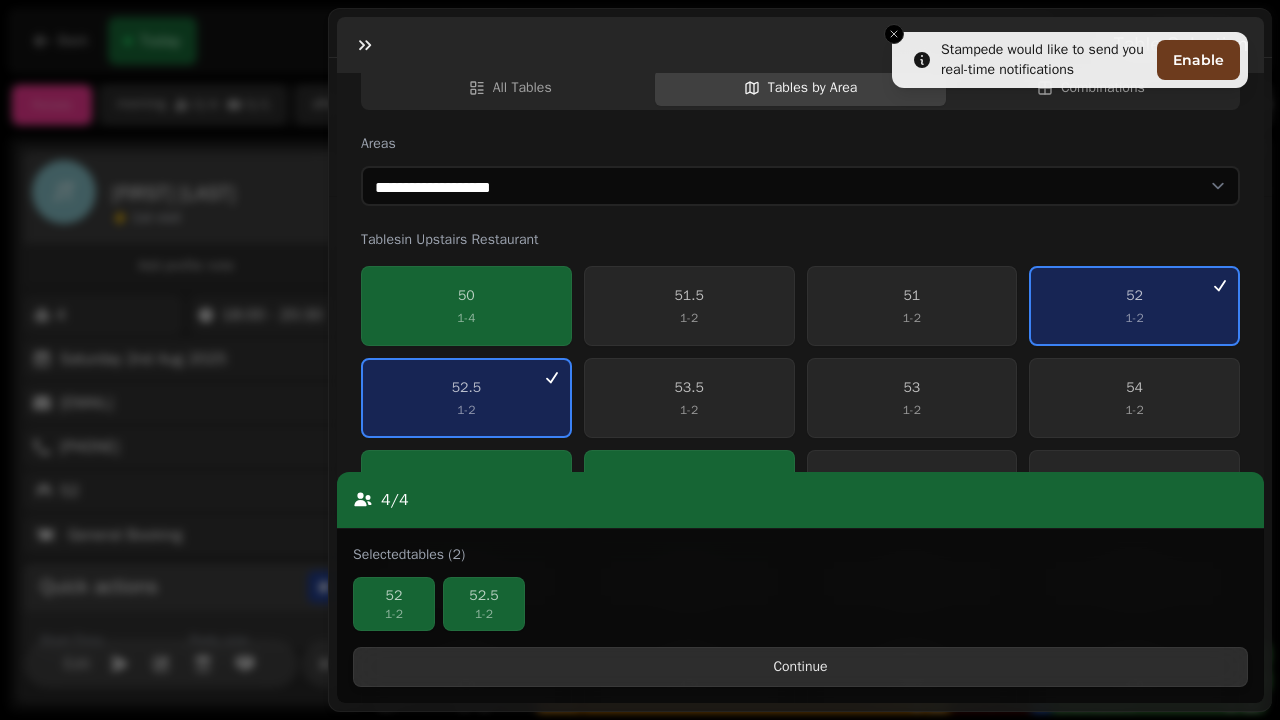click on "Continue" at bounding box center [800, 667] 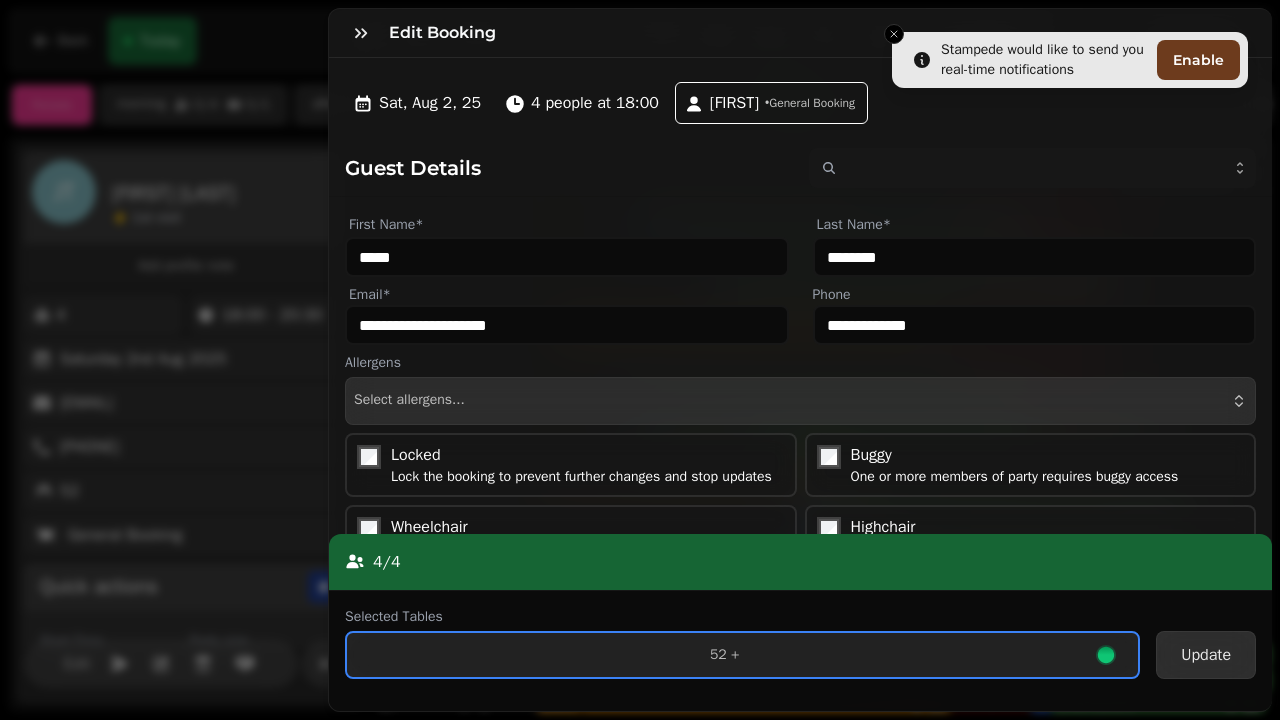 click on "Update" at bounding box center (1206, 655) 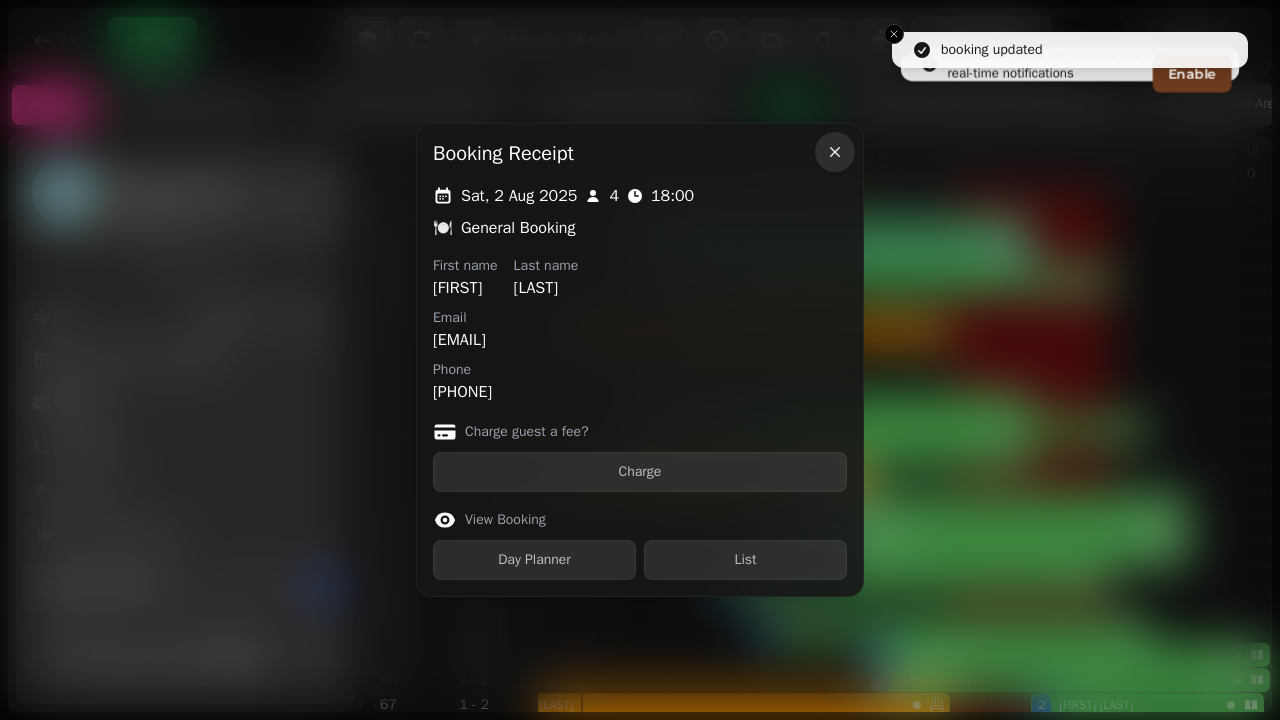 click 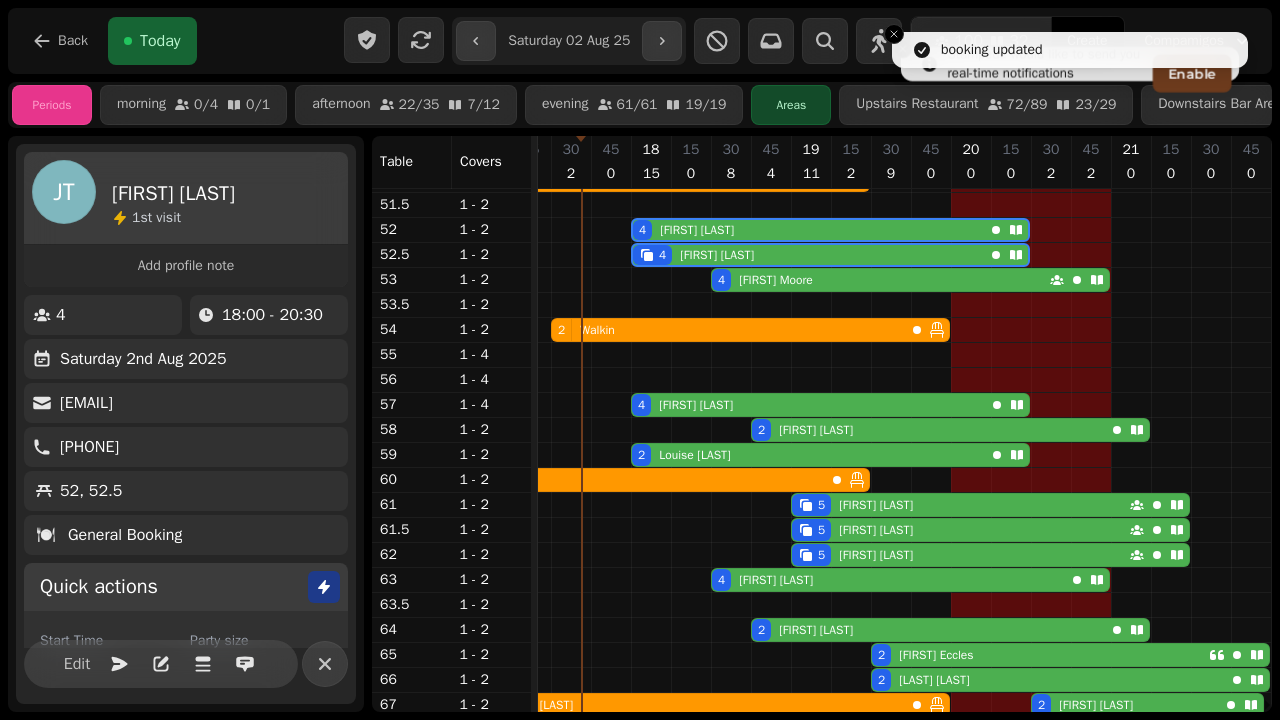 click on "[FIRST] [LAST]" at bounding box center [776, 280] 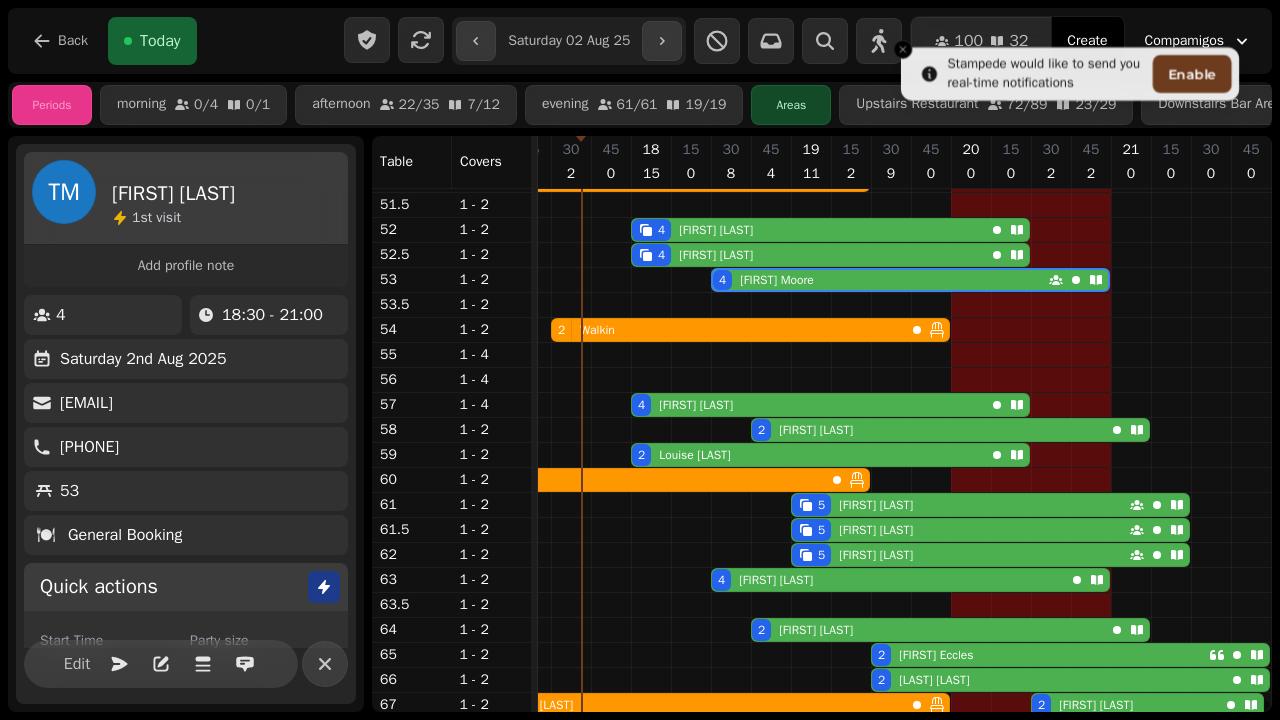 click on "4 [FIRST] [LAST]" at bounding box center [880, 280] 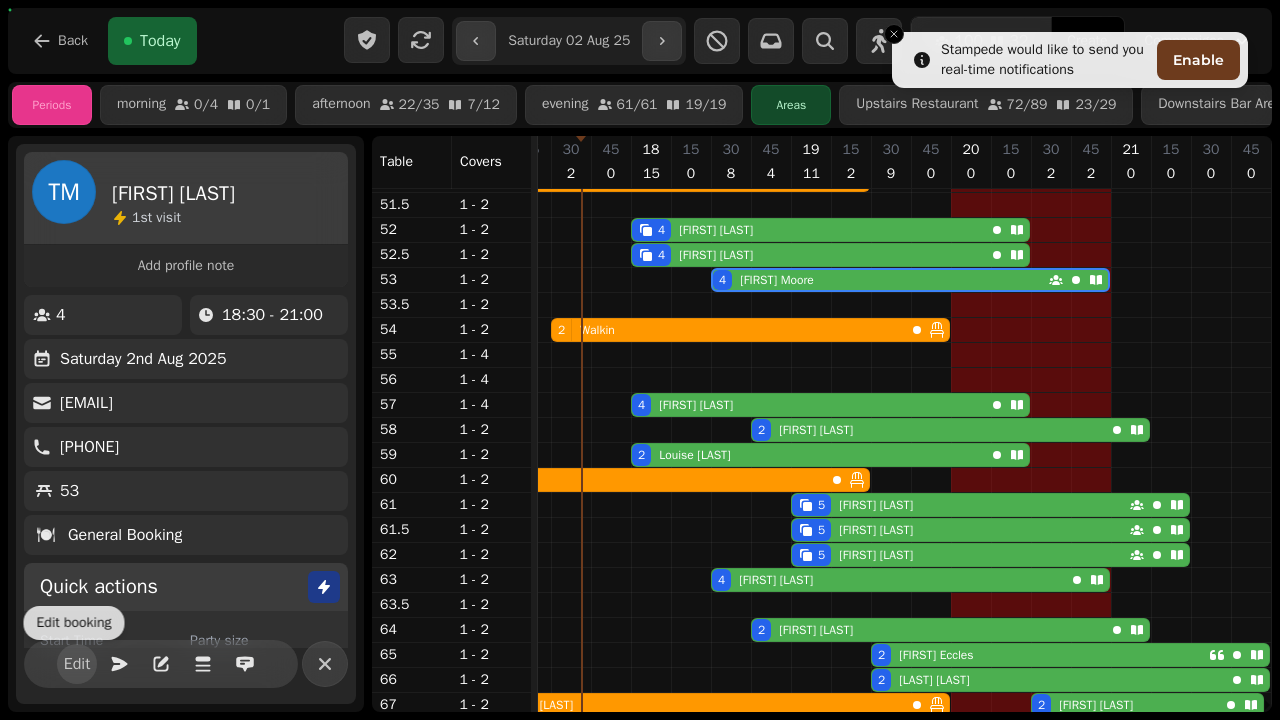click on "Edit" at bounding box center (77, 664) 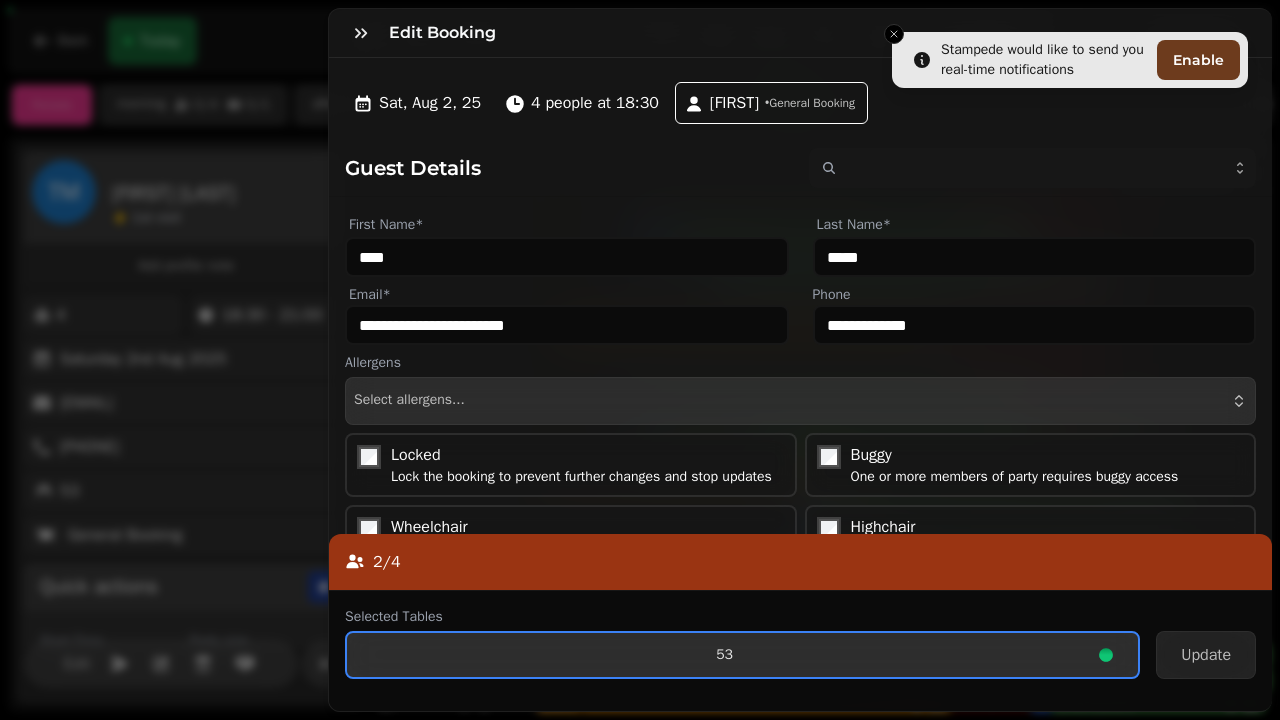 click on "53" at bounding box center [724, 655] 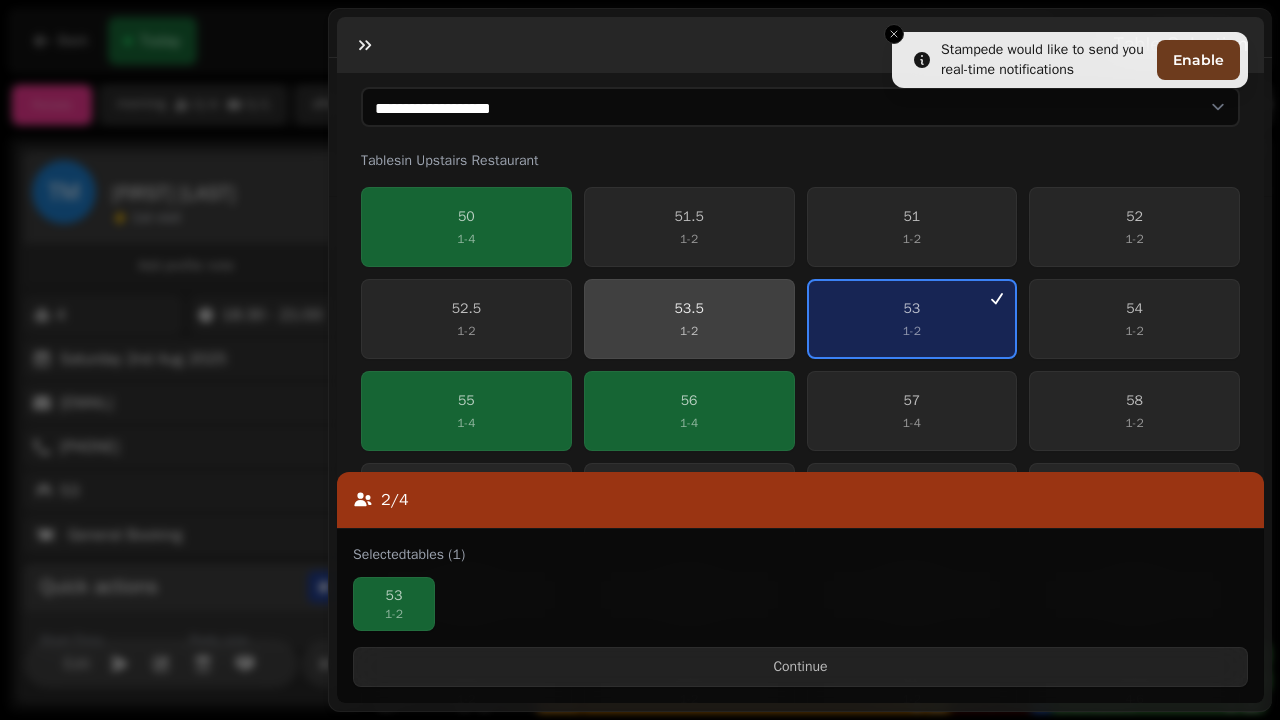 click on "53.5 1  -  2" at bounding box center (689, 319) 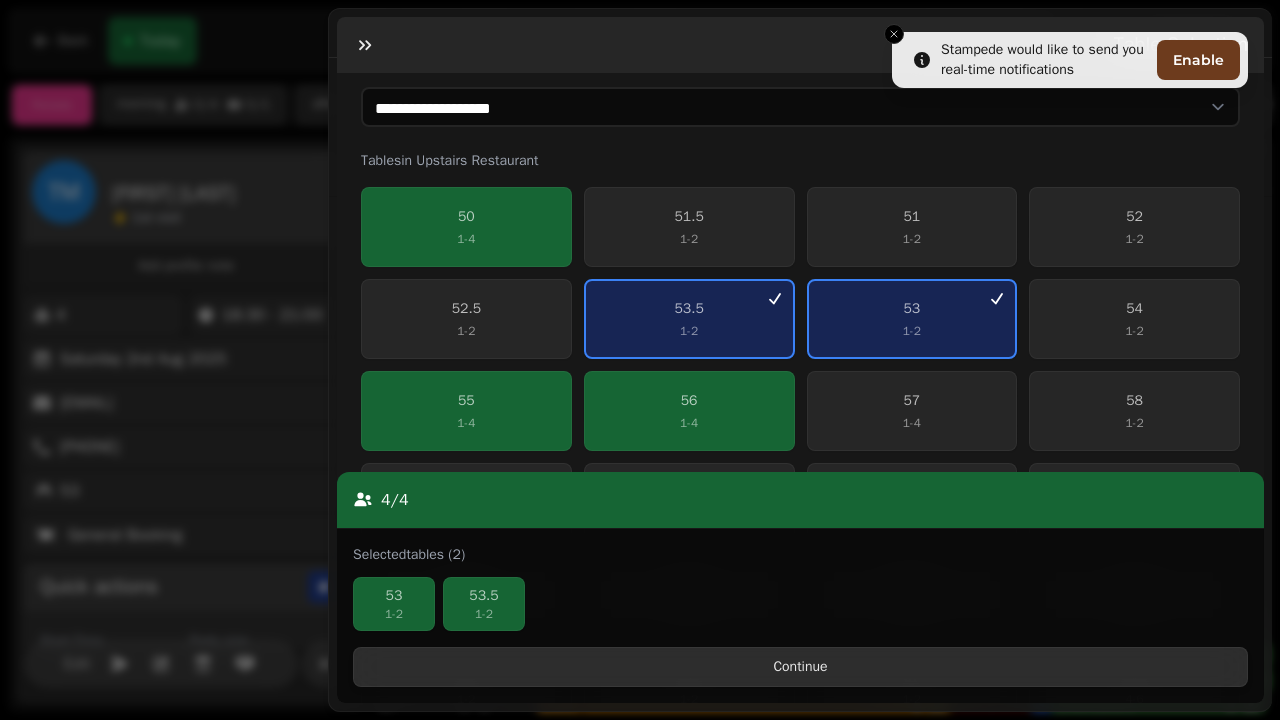 click on "Continue" at bounding box center [800, 667] 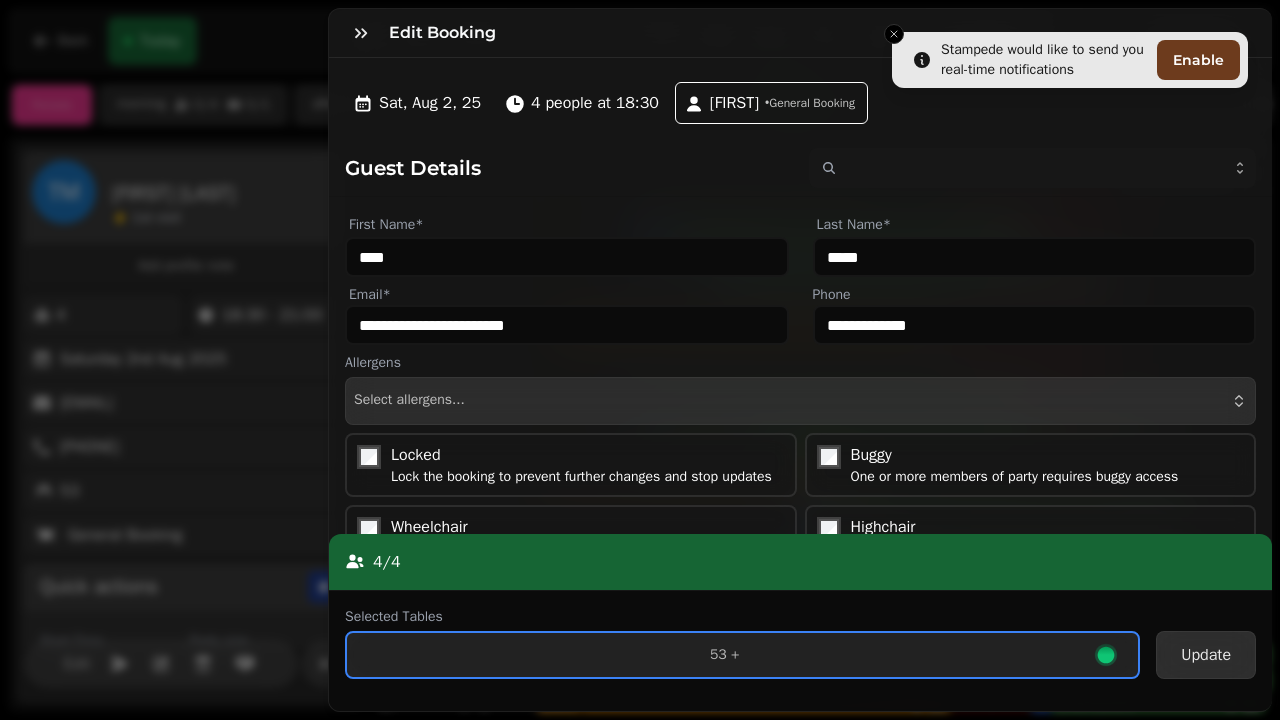 click on "Update" at bounding box center [1206, 655] 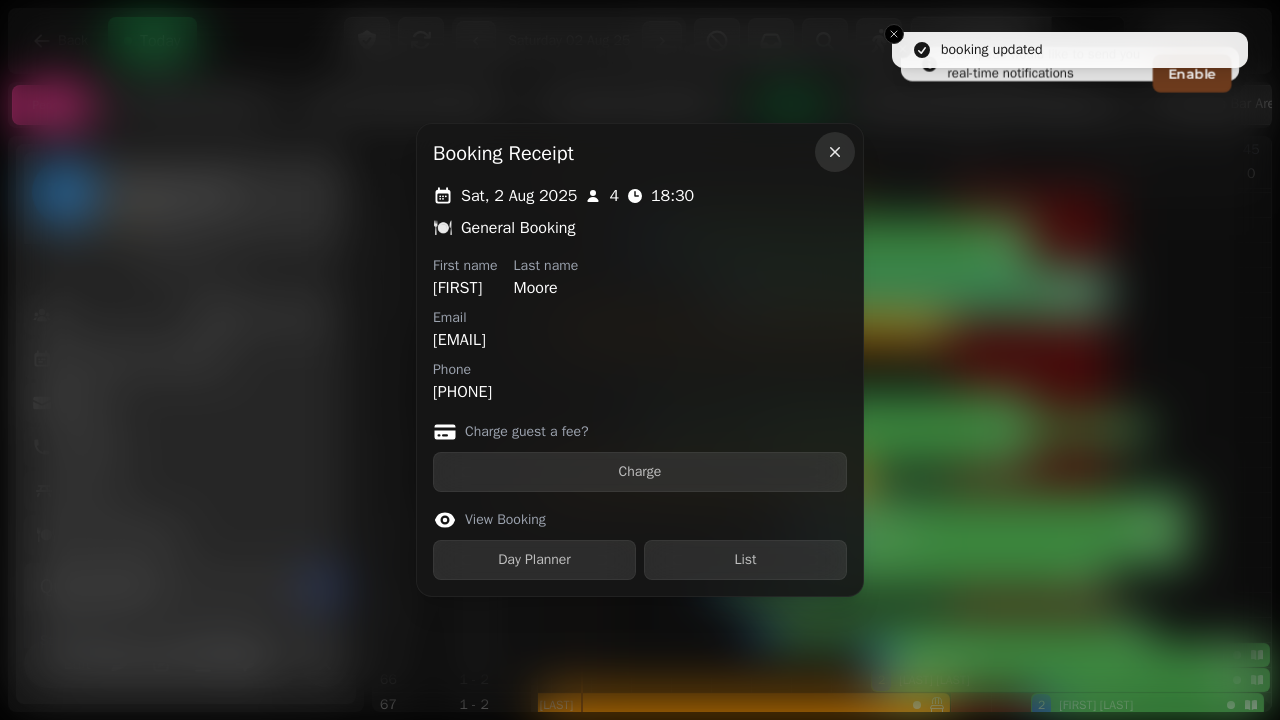 click 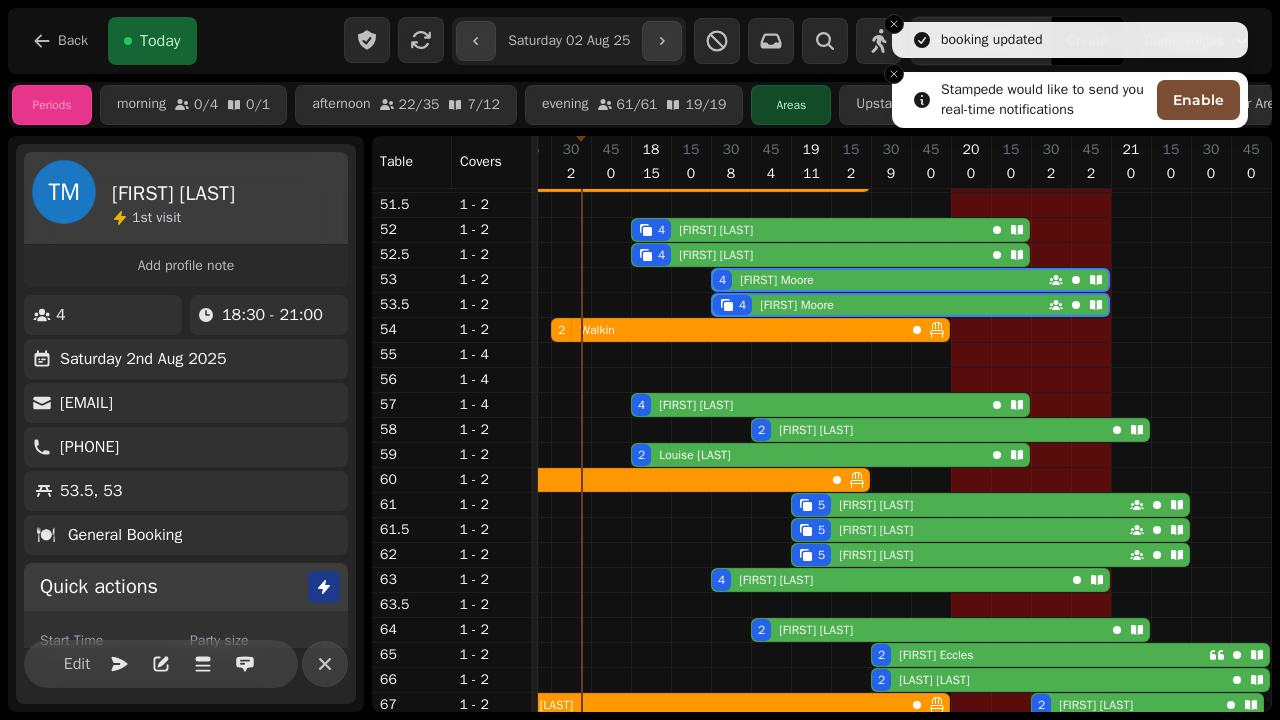 click on "Enable" at bounding box center [1198, 100] 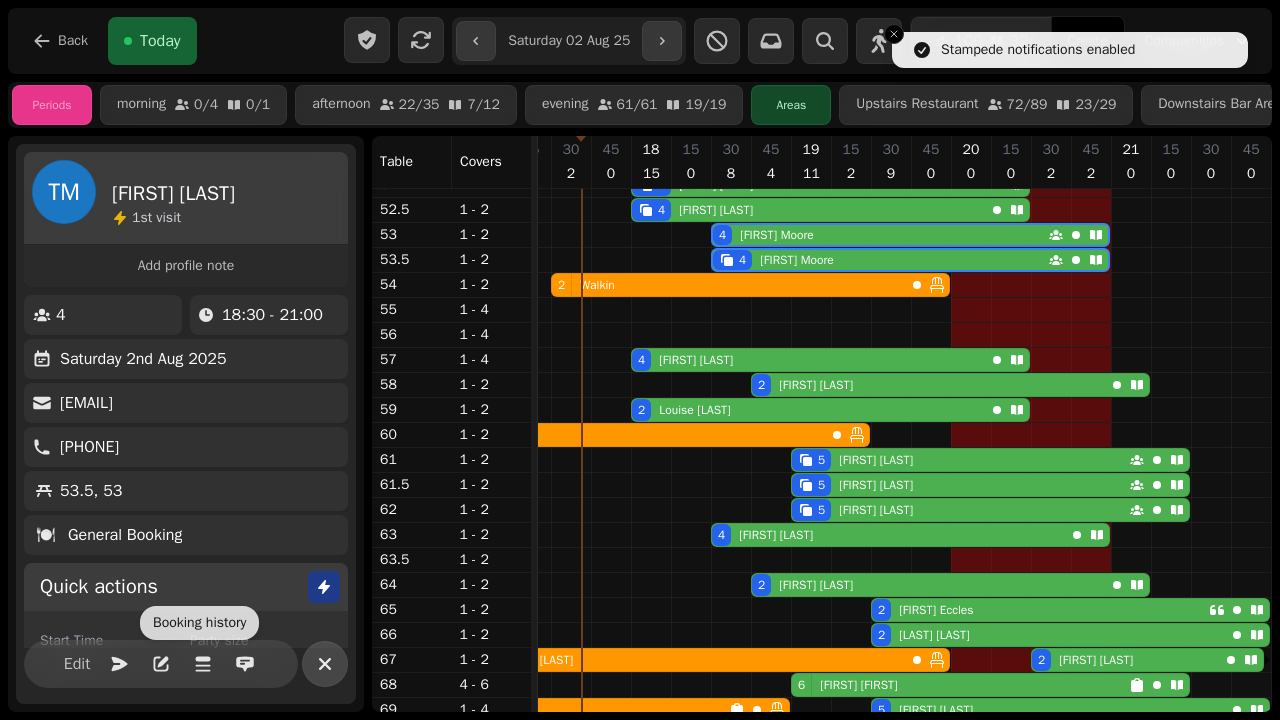 click 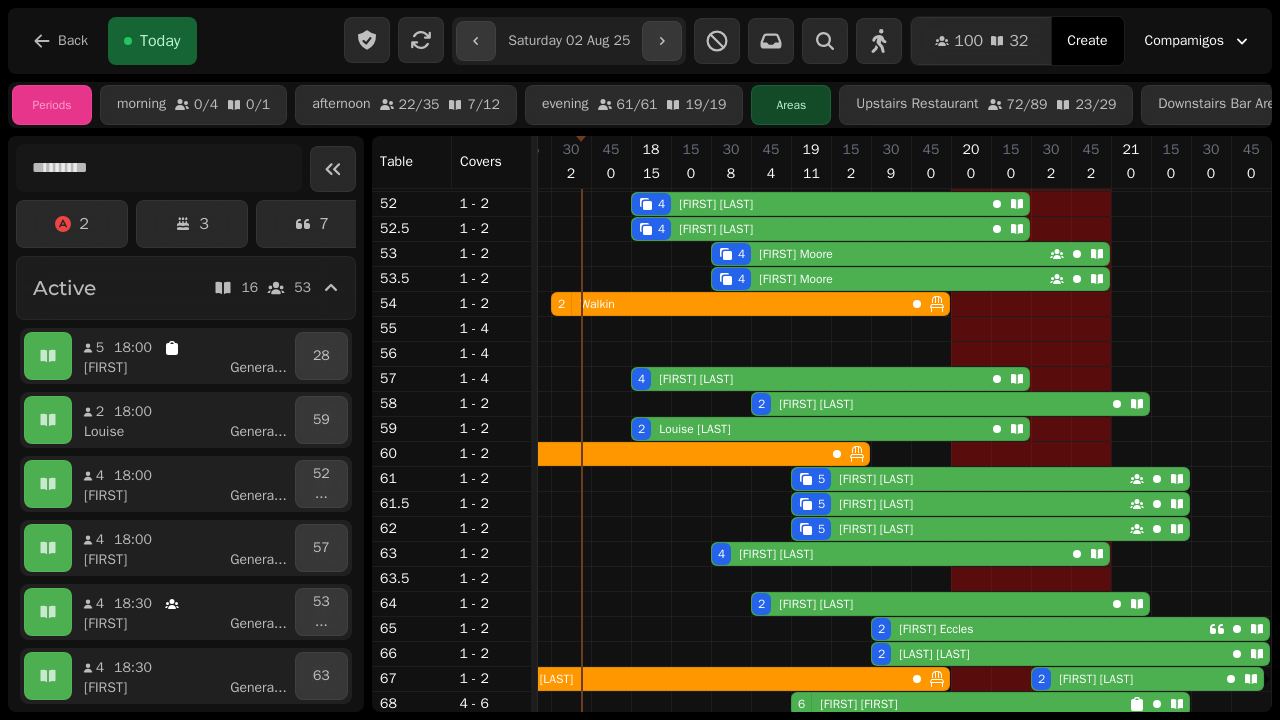 click on "[FIRST] [LAST]" at bounding box center [712, 204] 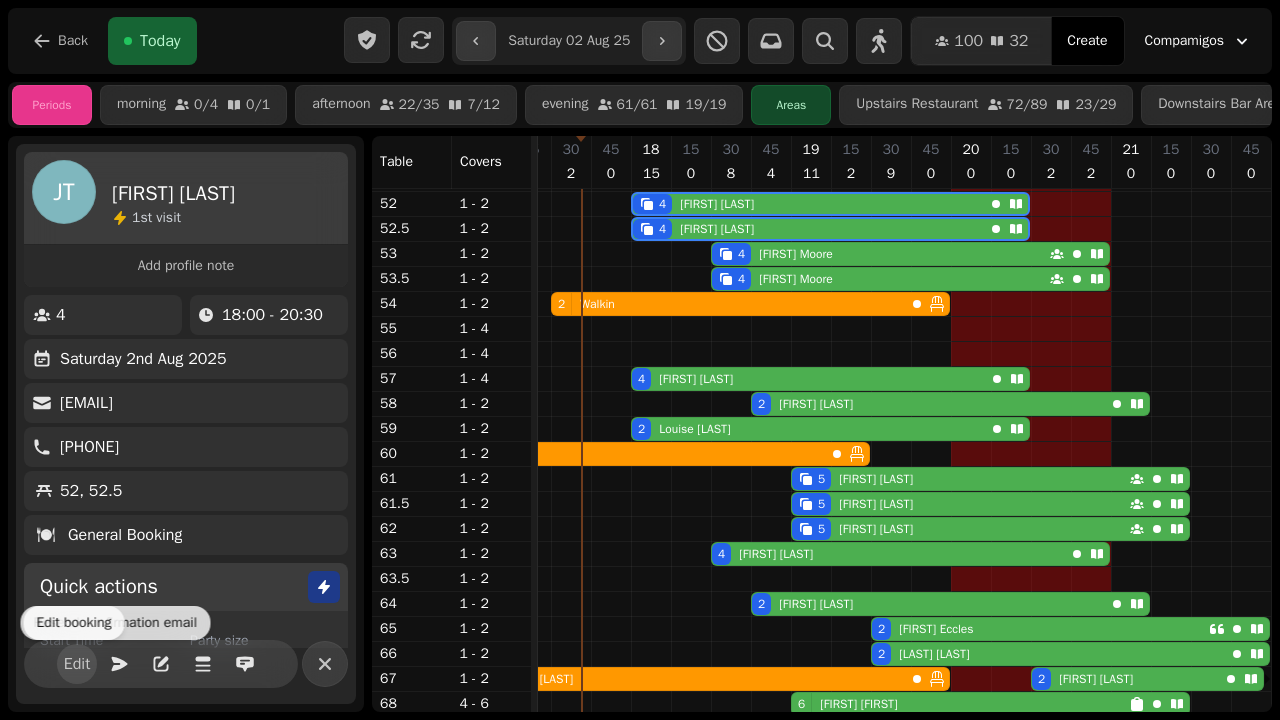 click on "Edit" at bounding box center [77, 664] 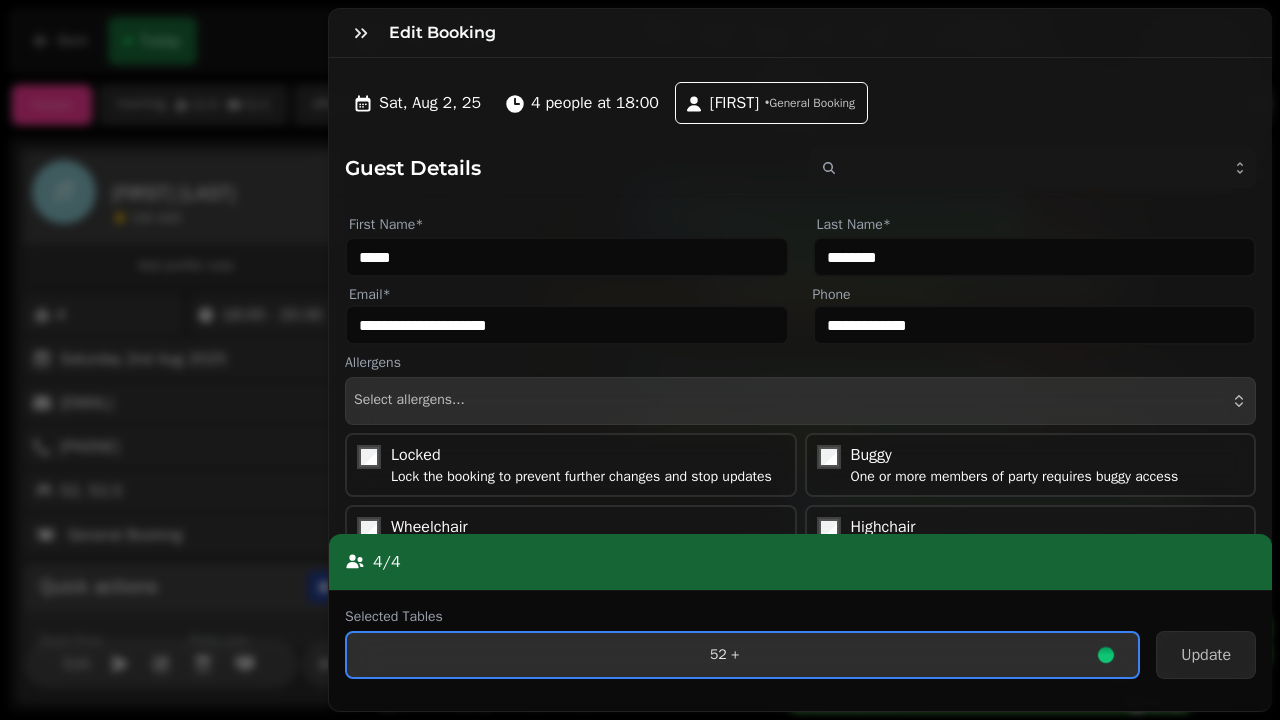 click on "52     +" at bounding box center (742, 655) 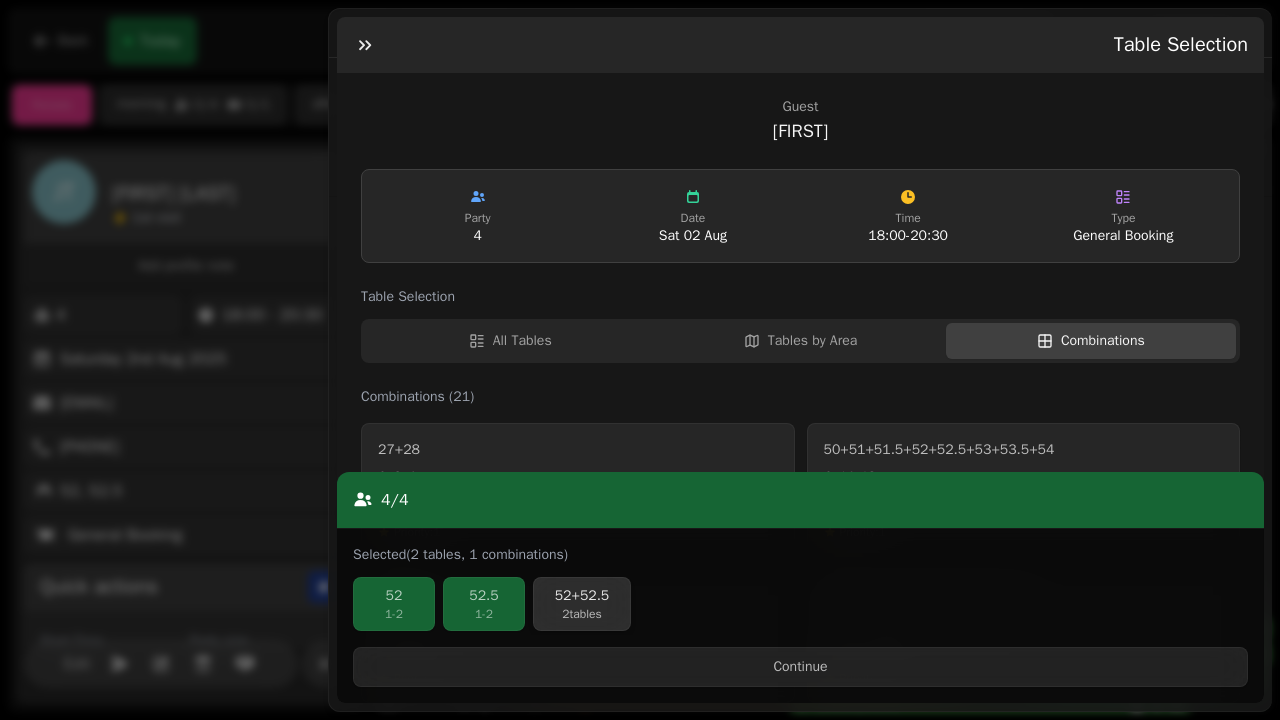 click on "2  tables" at bounding box center [582, 614] 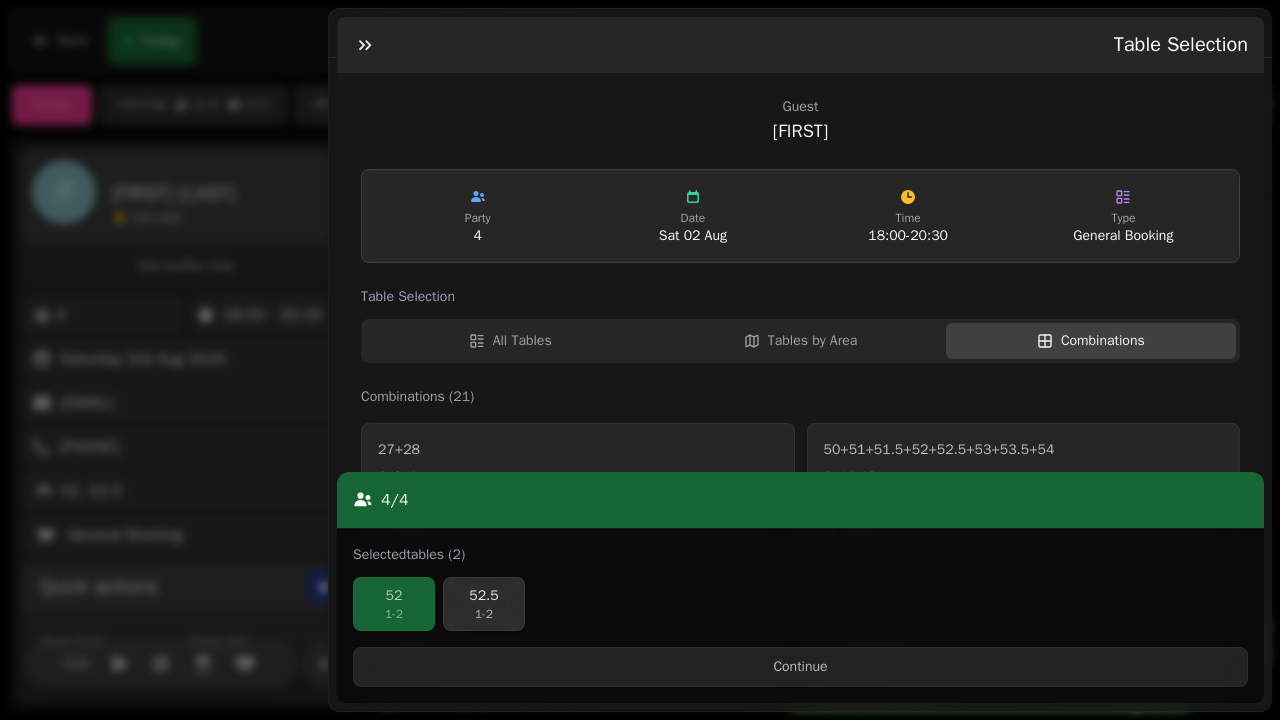 click on "52.5 1 - 2" at bounding box center (484, 604) 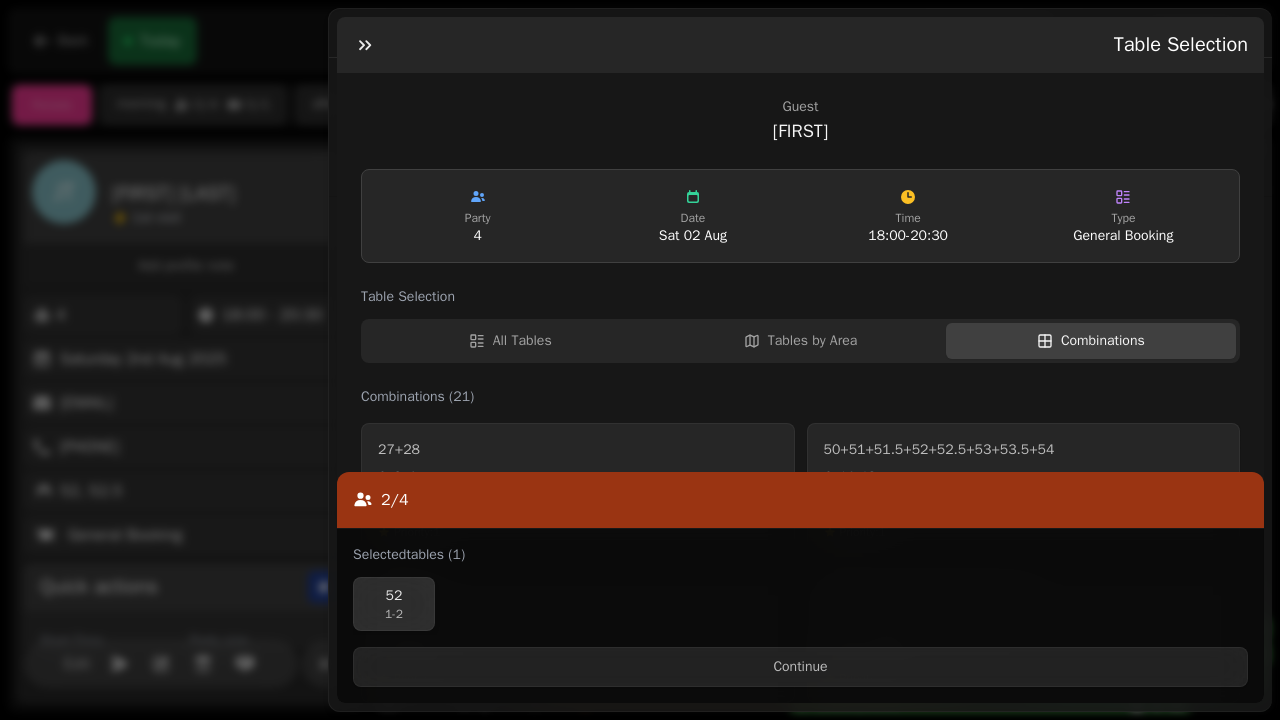 click on "52" at bounding box center [394, 596] 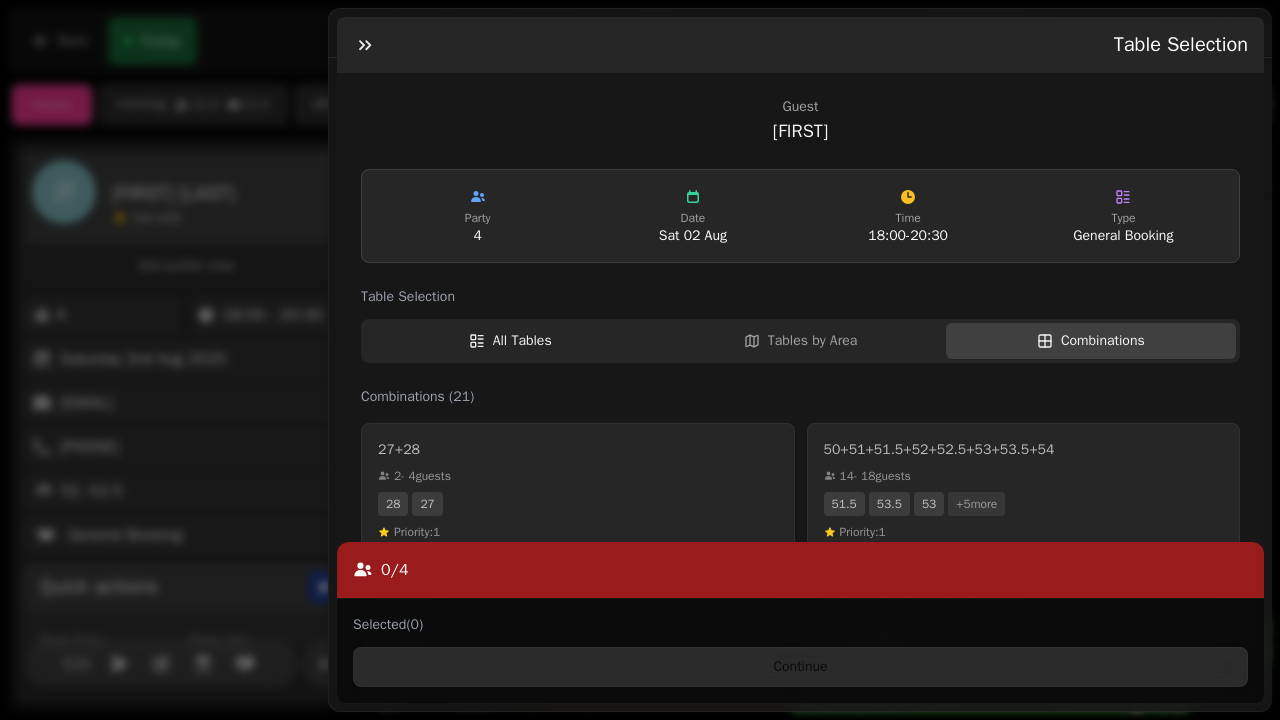 click on "All Tables" at bounding box center (522, 341) 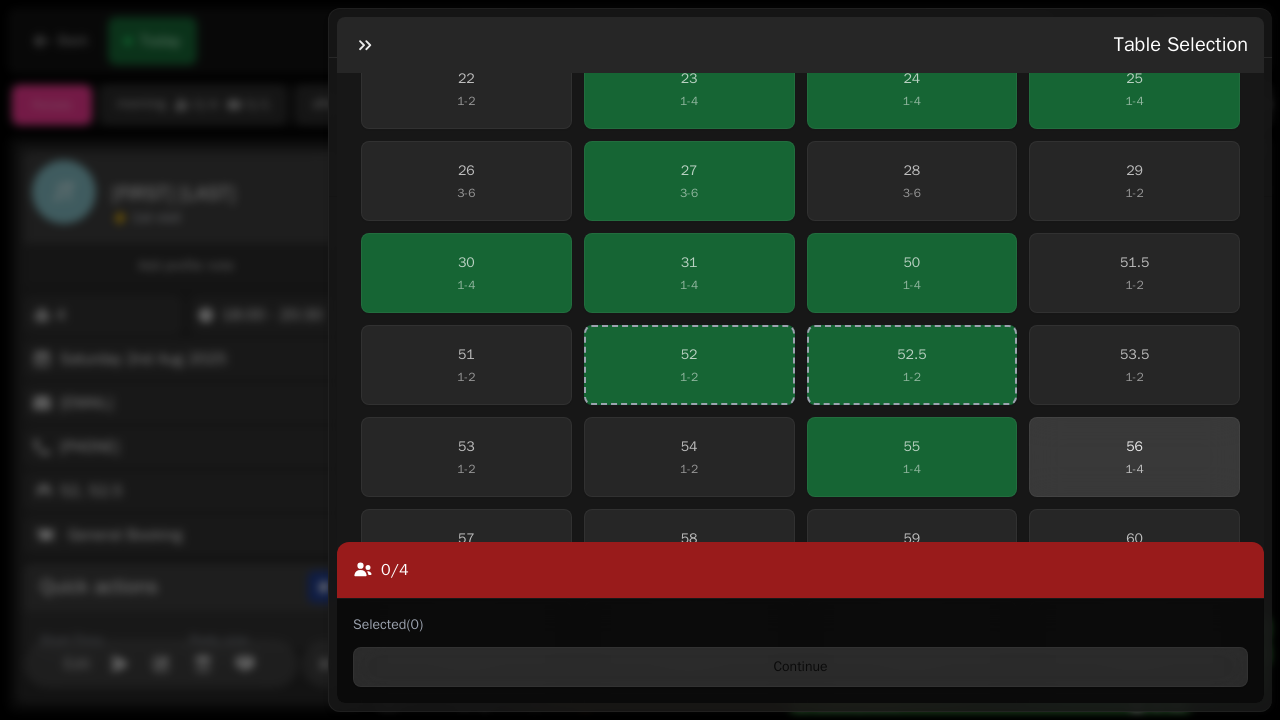 click on "56 1  -  4" at bounding box center (1134, 457) 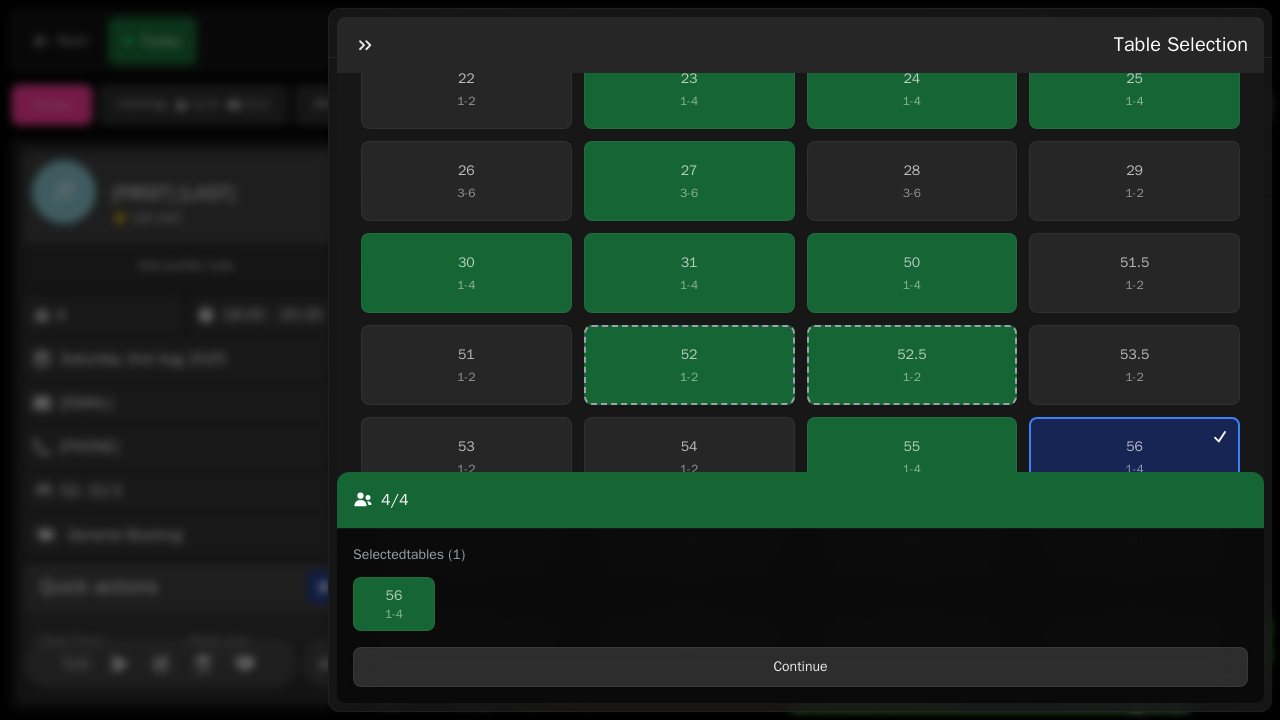 click on "Continue" at bounding box center (800, 667) 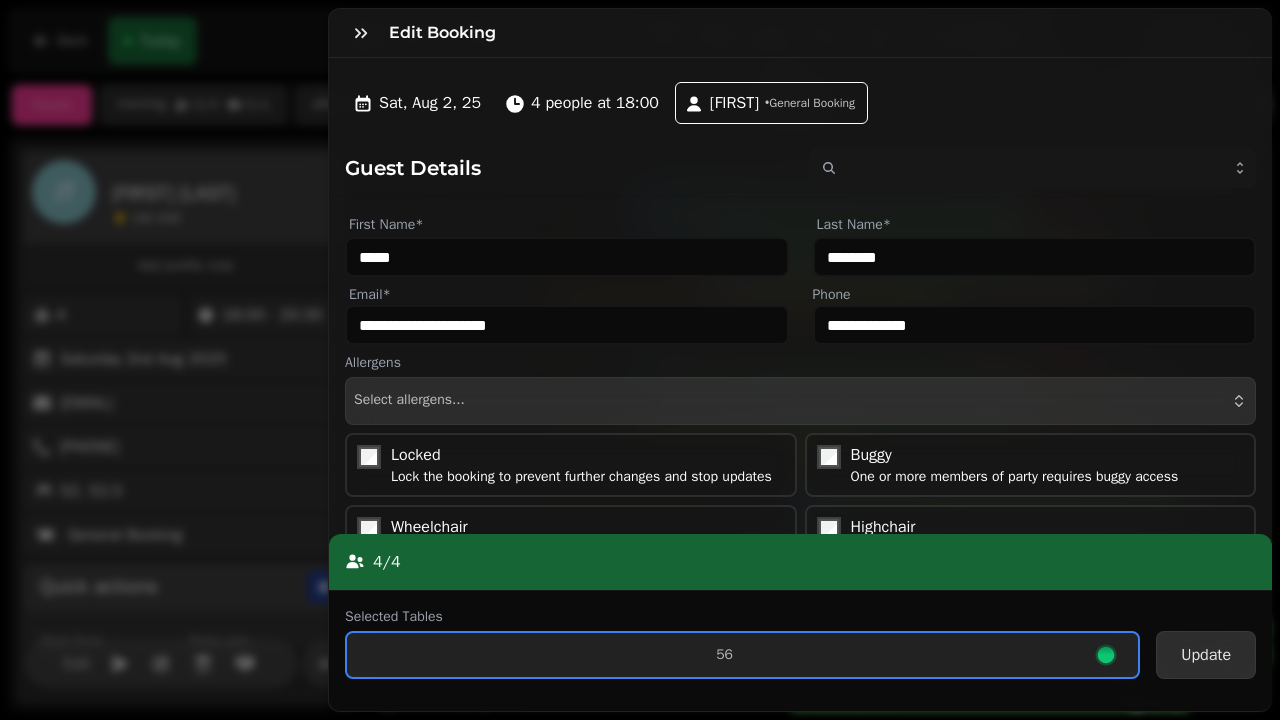 click on "Update" at bounding box center [1206, 655] 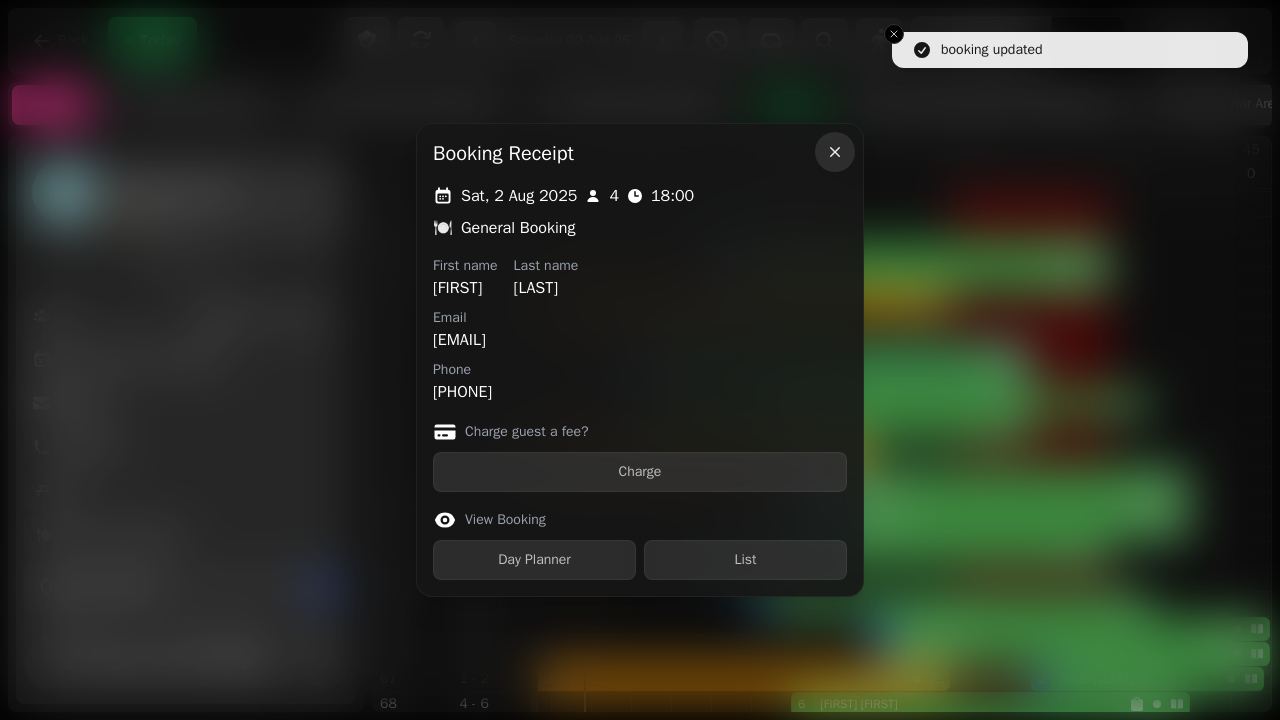 click 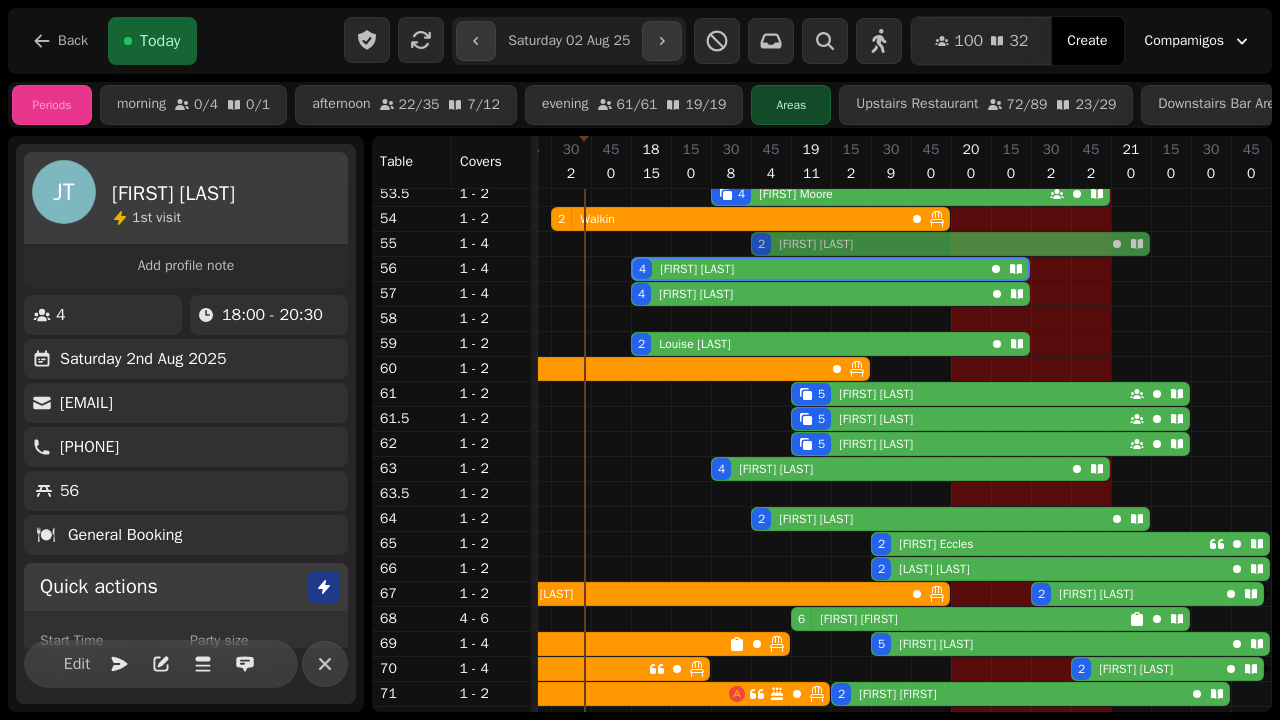 drag, startPoint x: 783, startPoint y: 313, endPoint x: 778, endPoint y: 234, distance: 79.15807 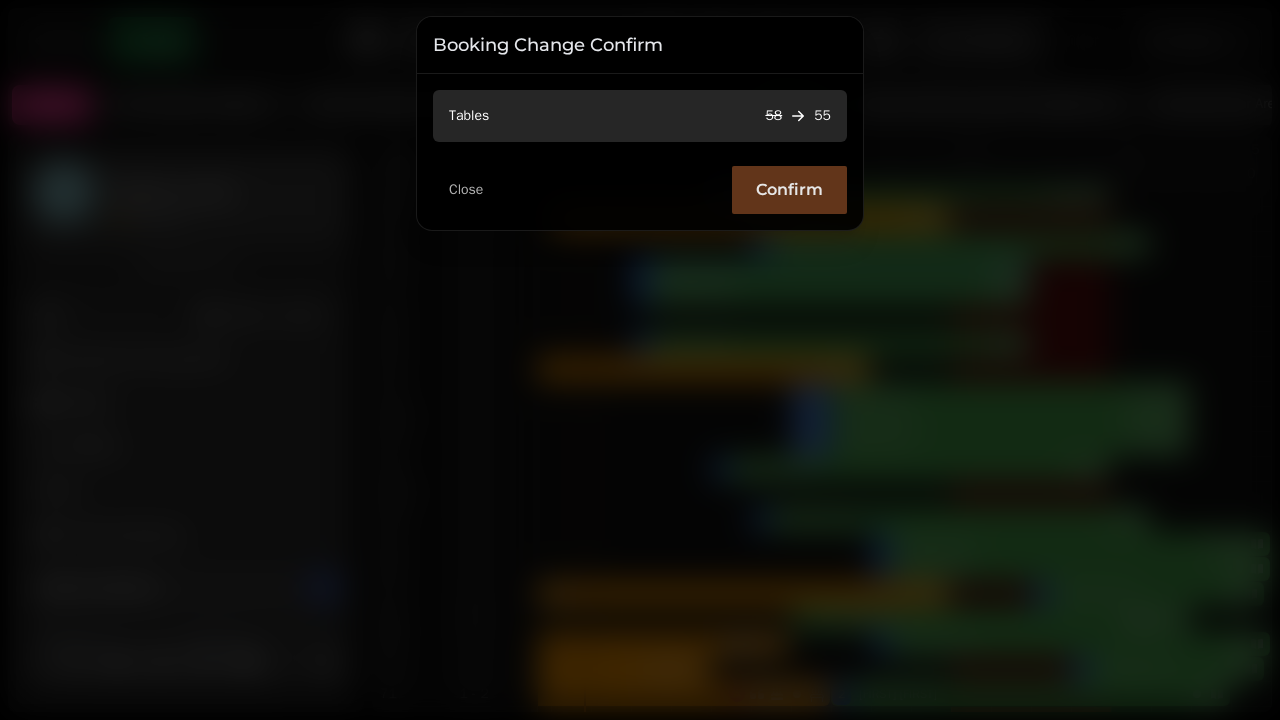 click on "Confirm" at bounding box center [789, 190] 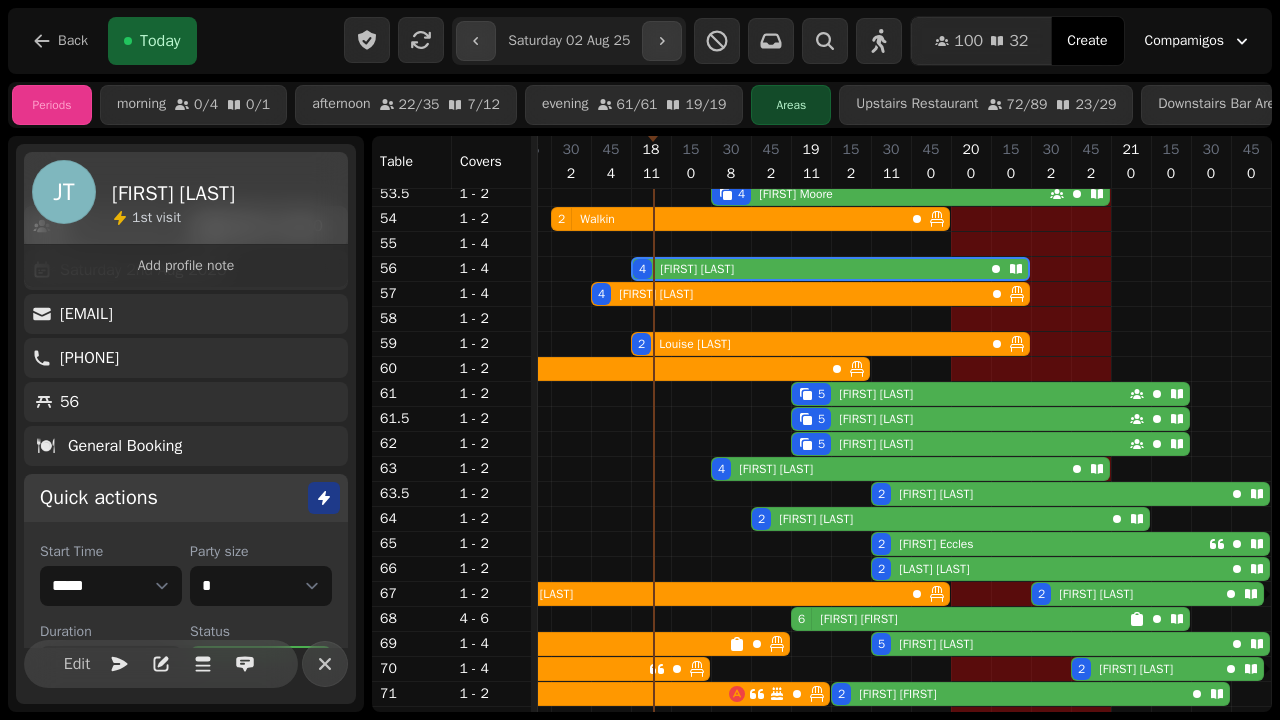 scroll, scrollTop: 92, scrollLeft: 0, axis: vertical 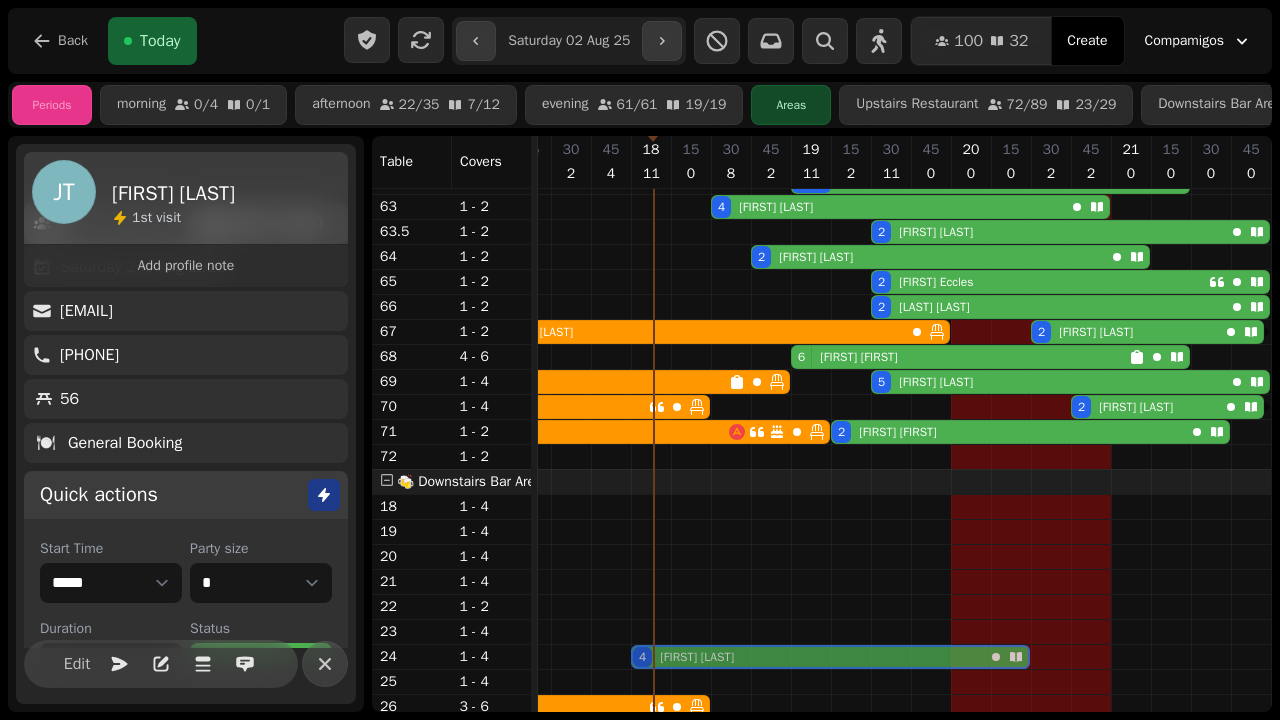 drag, startPoint x: 662, startPoint y: 269, endPoint x: 653, endPoint y: 663, distance: 394.10278 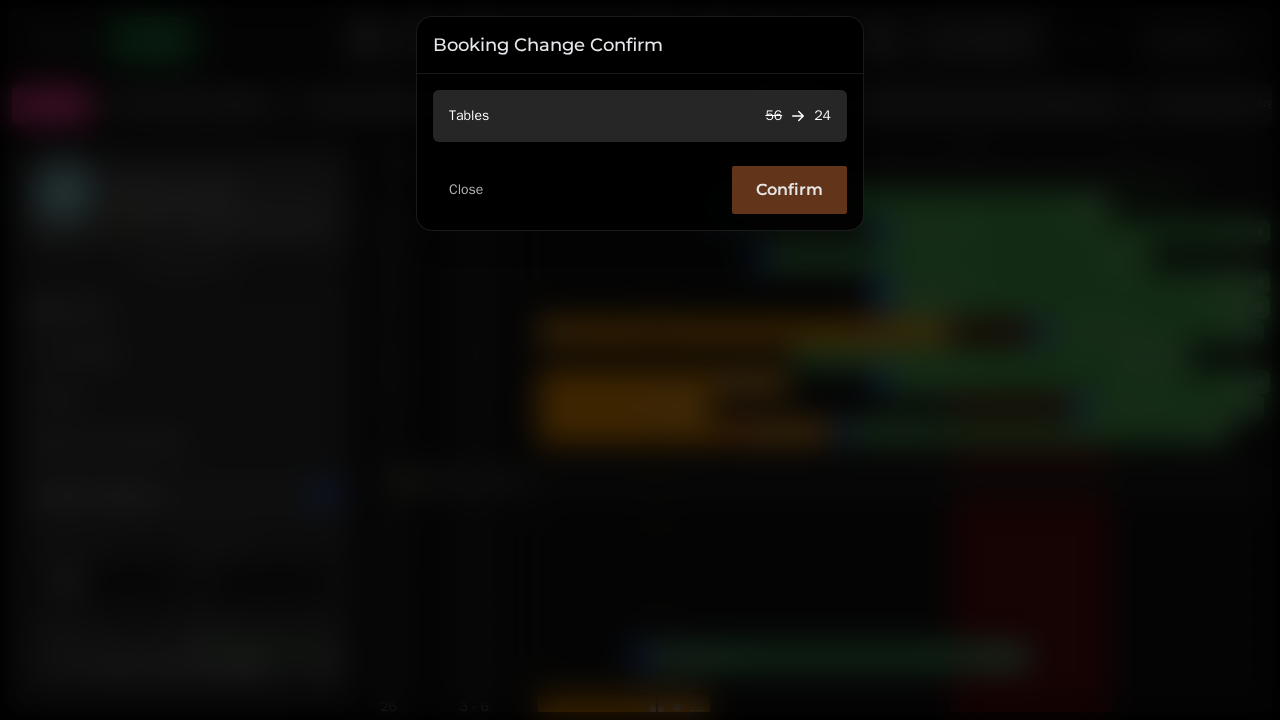 click on "Confirm" at bounding box center (789, 190) 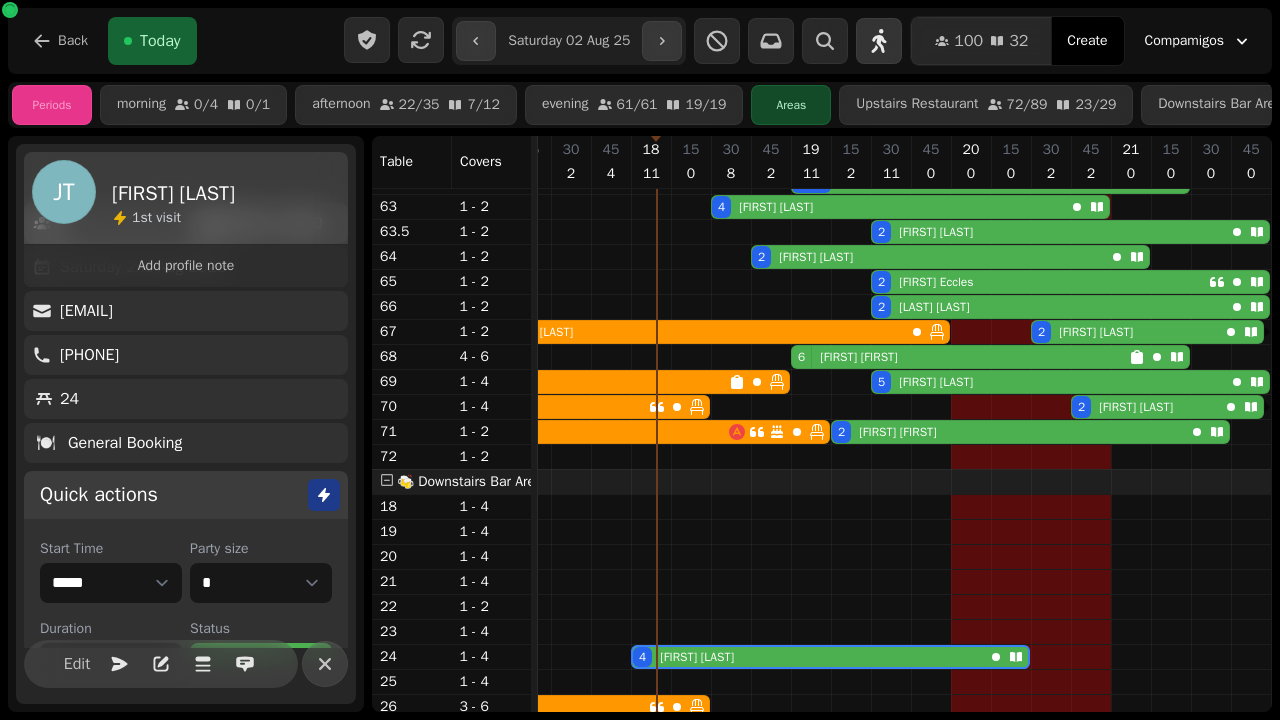 click 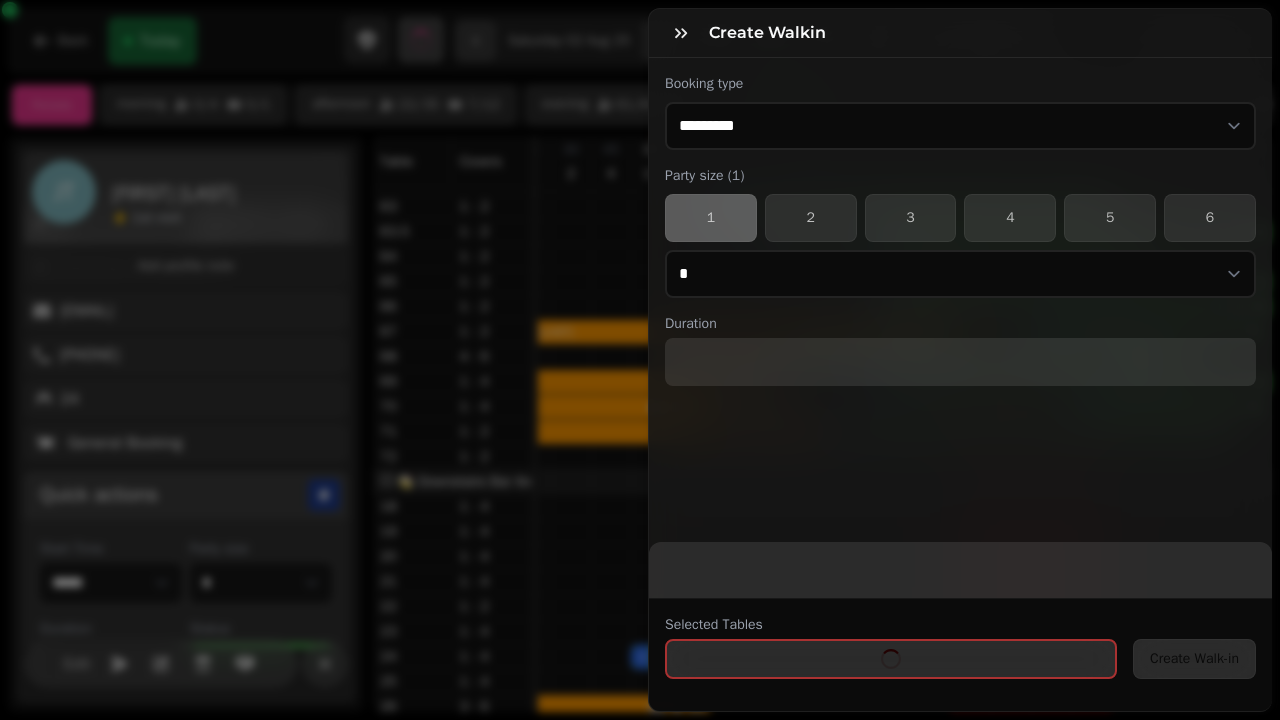 select on "****" 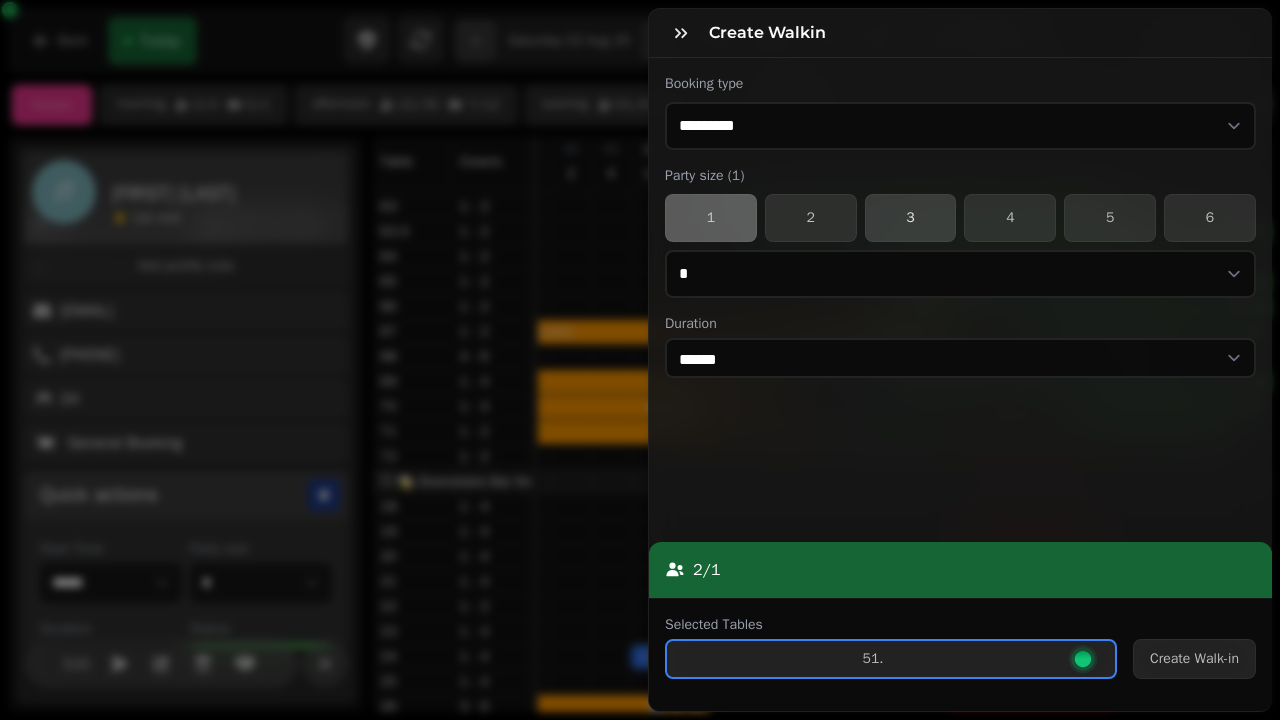 click on "3" at bounding box center [911, 218] 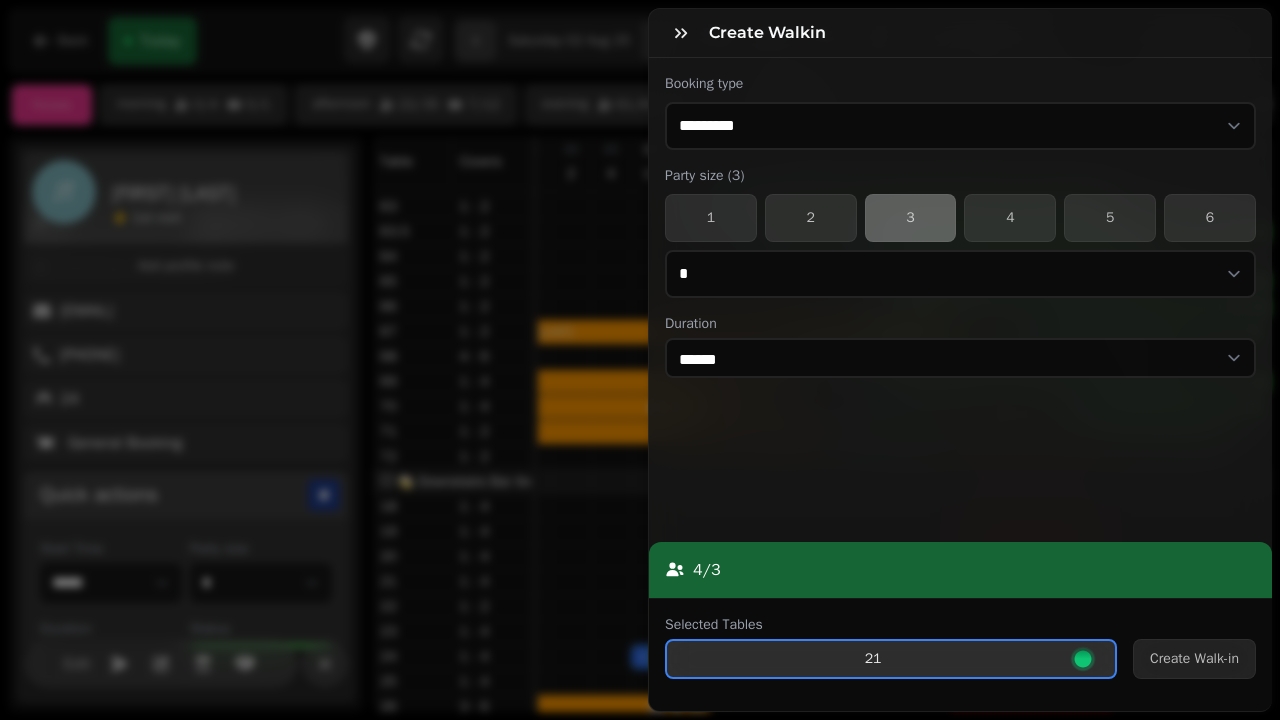 click on "21" at bounding box center [873, 659] 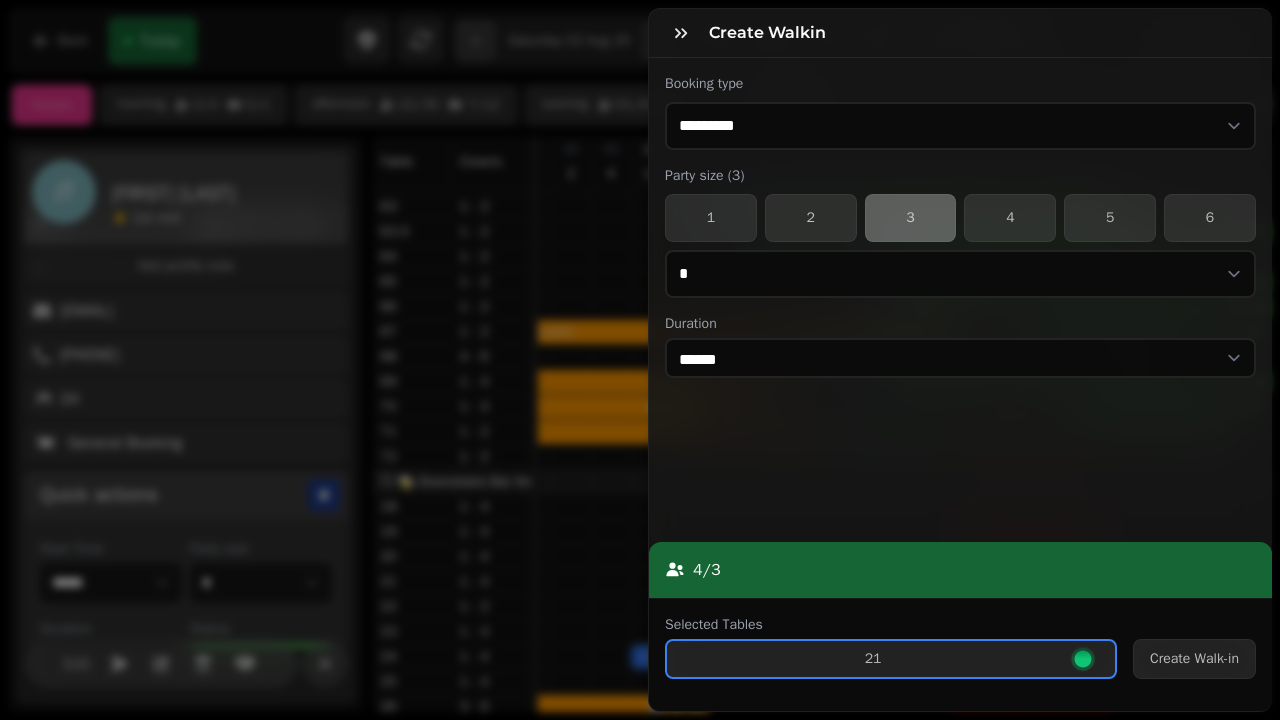 select on "**********" 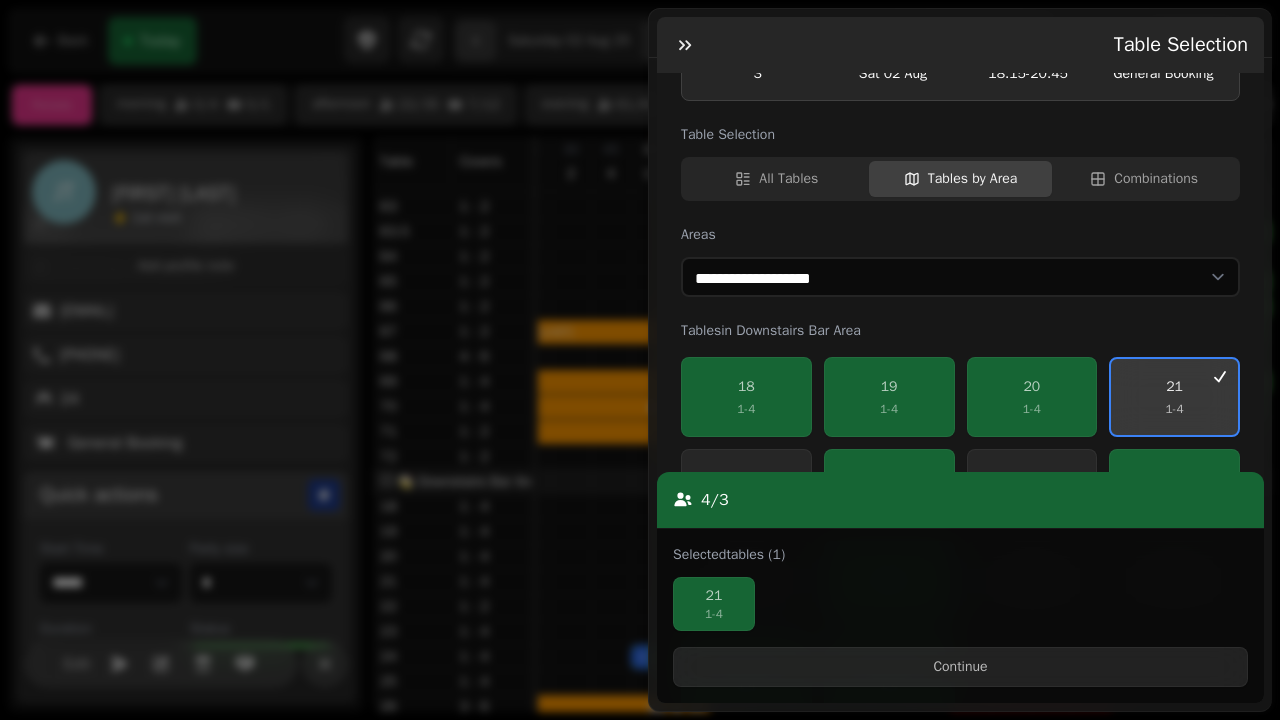 click on "21 1  -  4" at bounding box center (1174, 397) 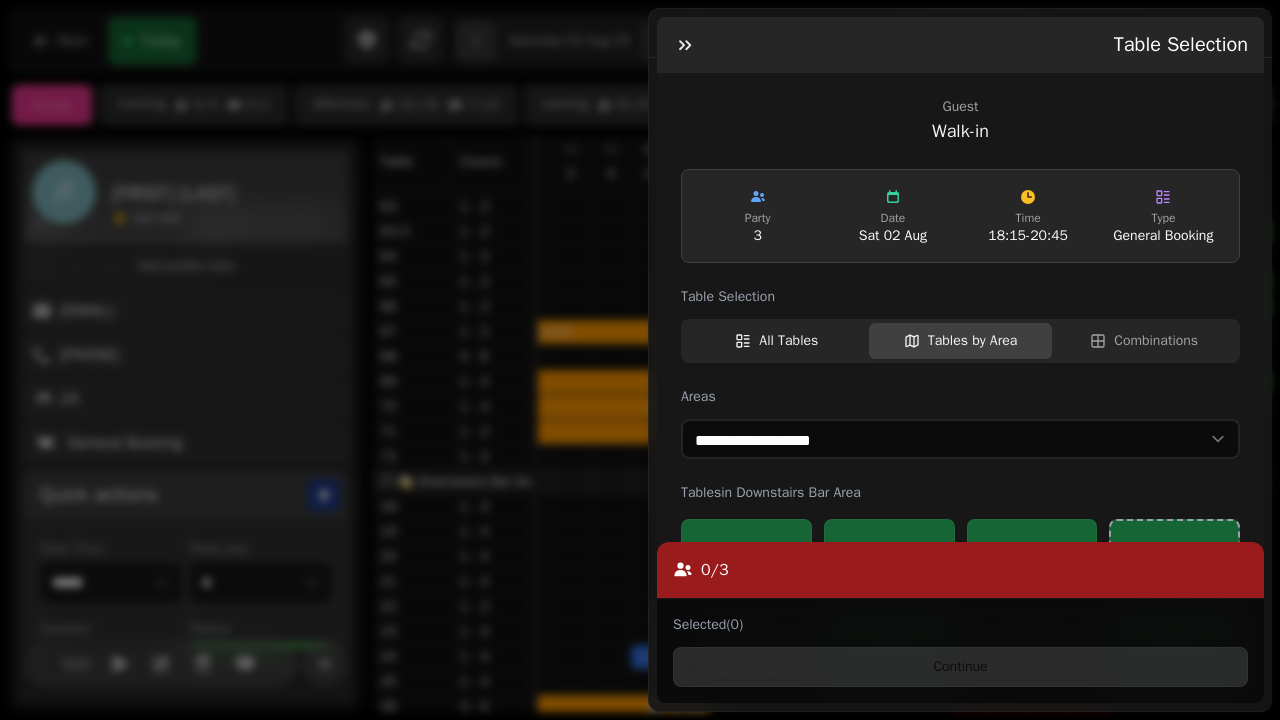 click on "All Tables" at bounding box center (777, 341) 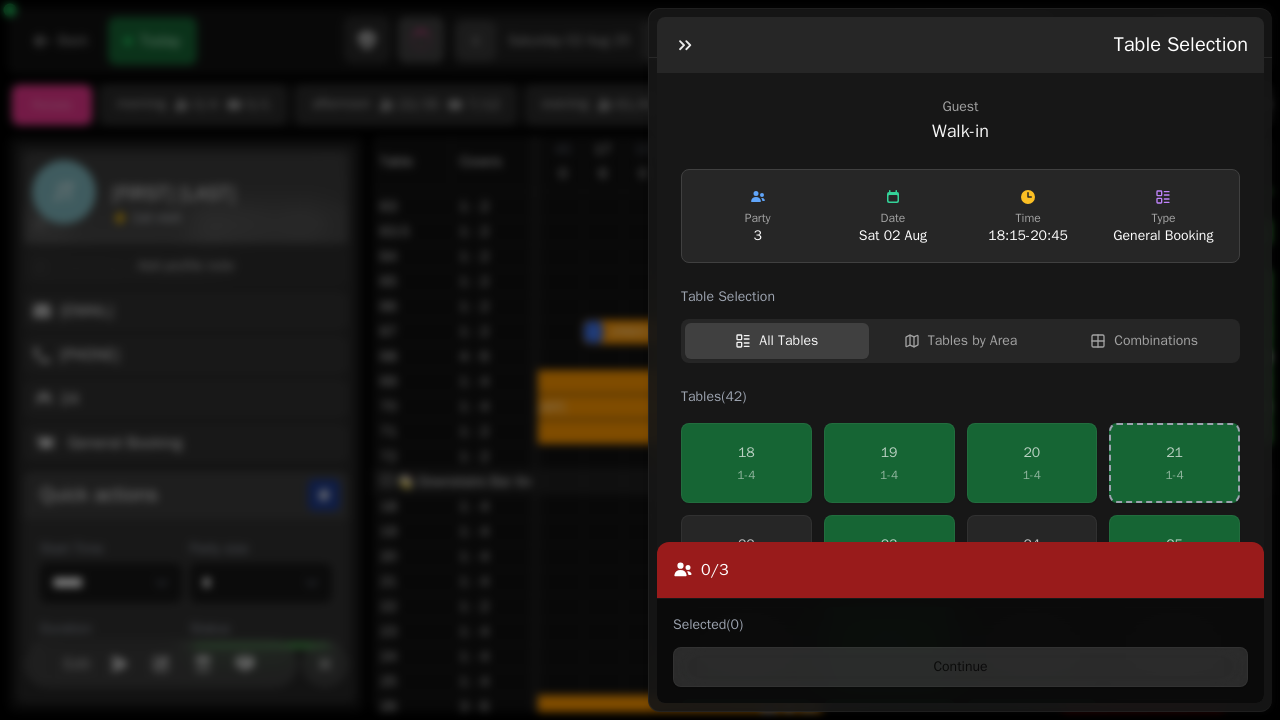 click on "21 1  -  4" at bounding box center [1174, 463] 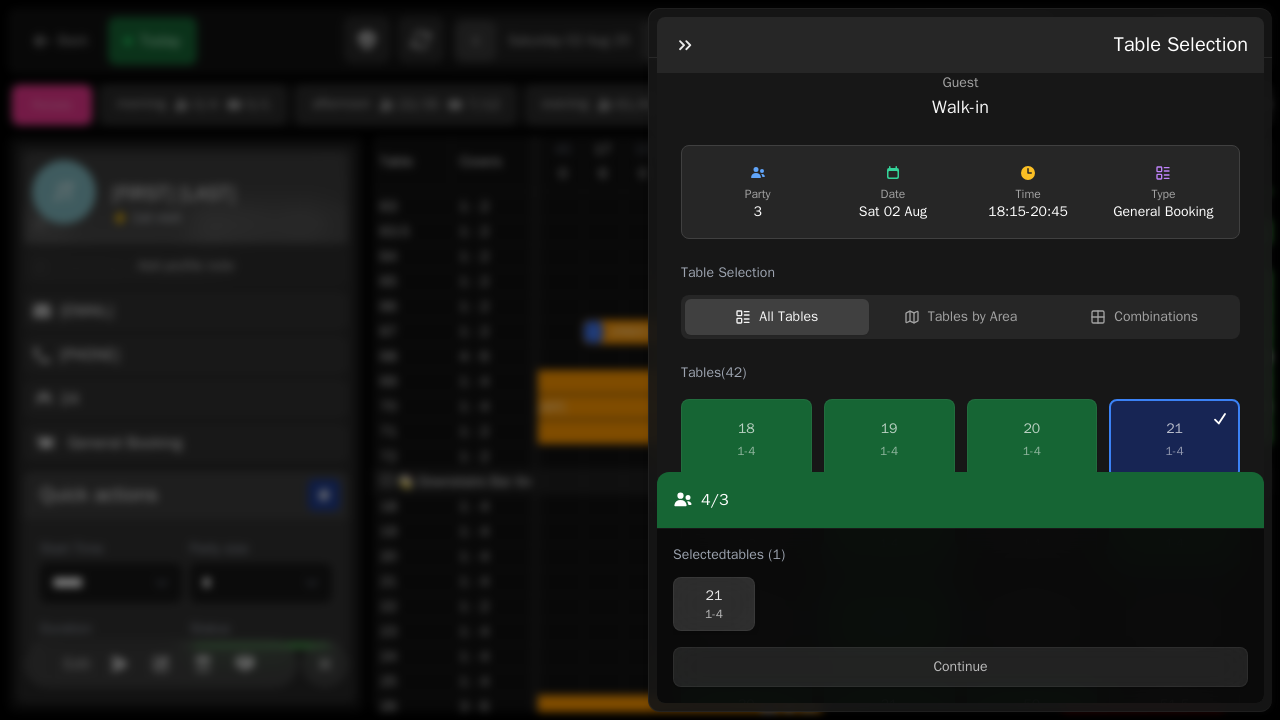 click on "21" at bounding box center [714, 596] 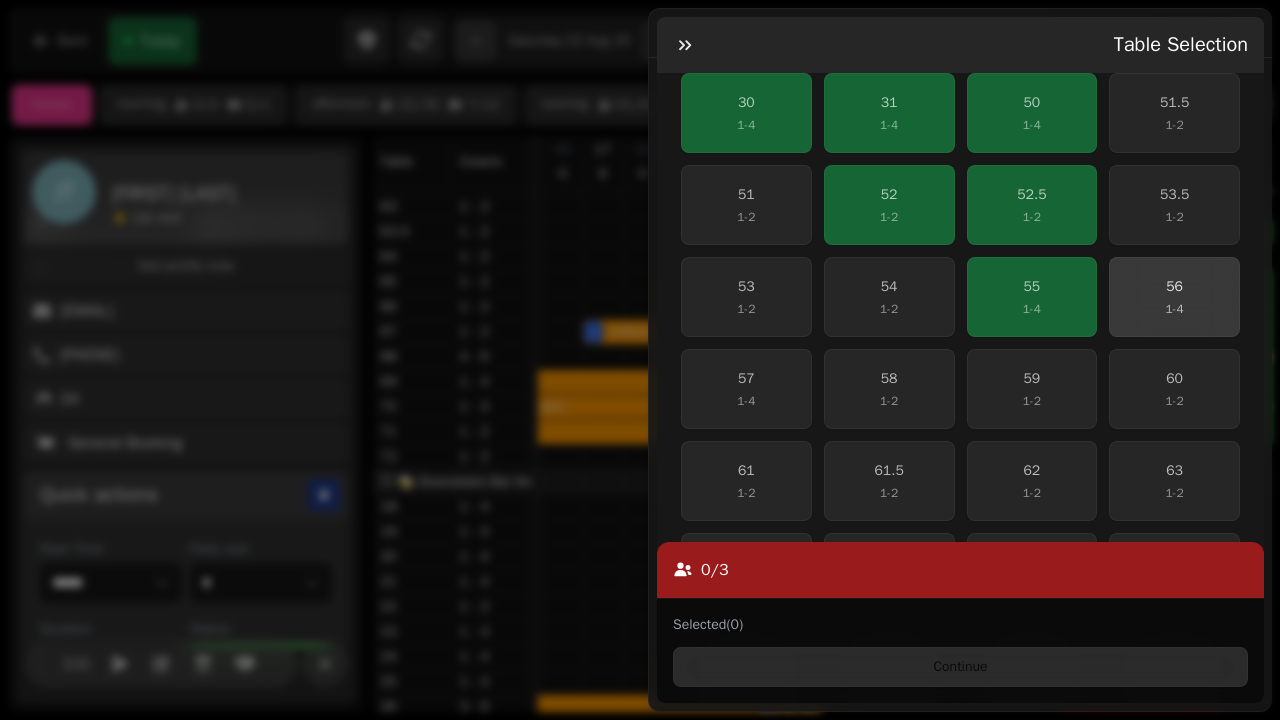 click on "56 1  -  4" at bounding box center [1174, 297] 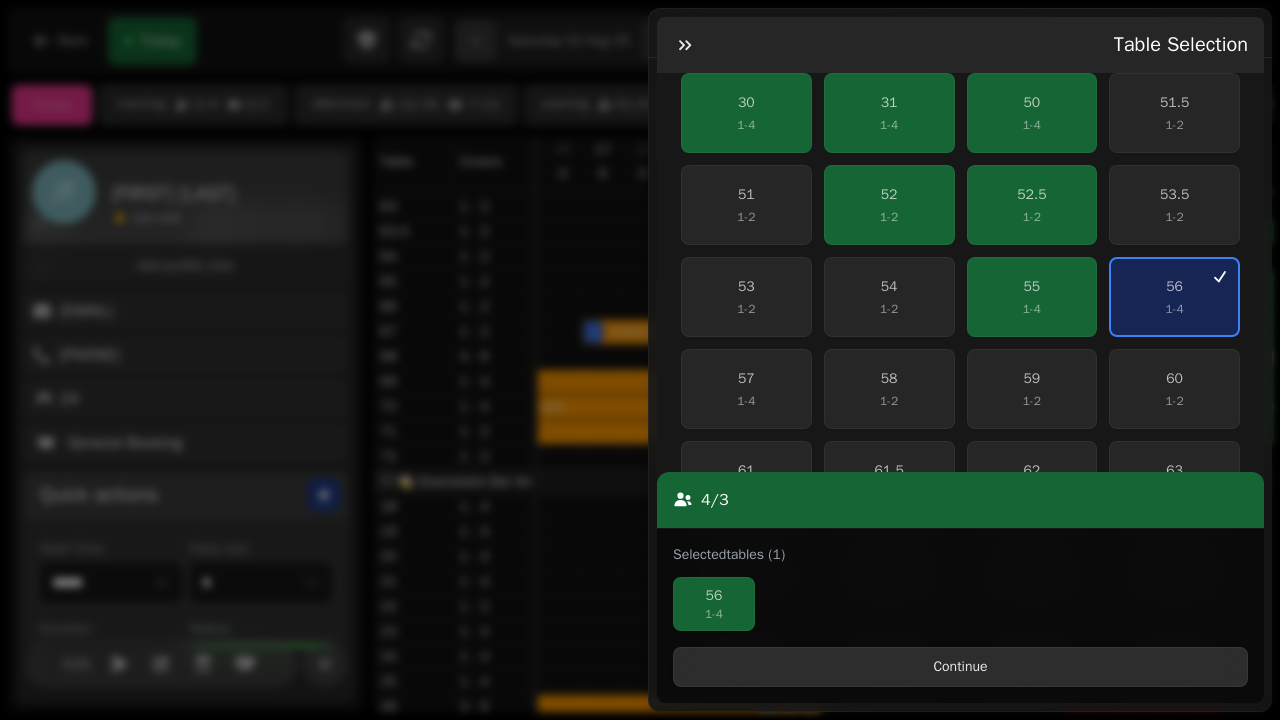 click on "Continue" at bounding box center (960, 667) 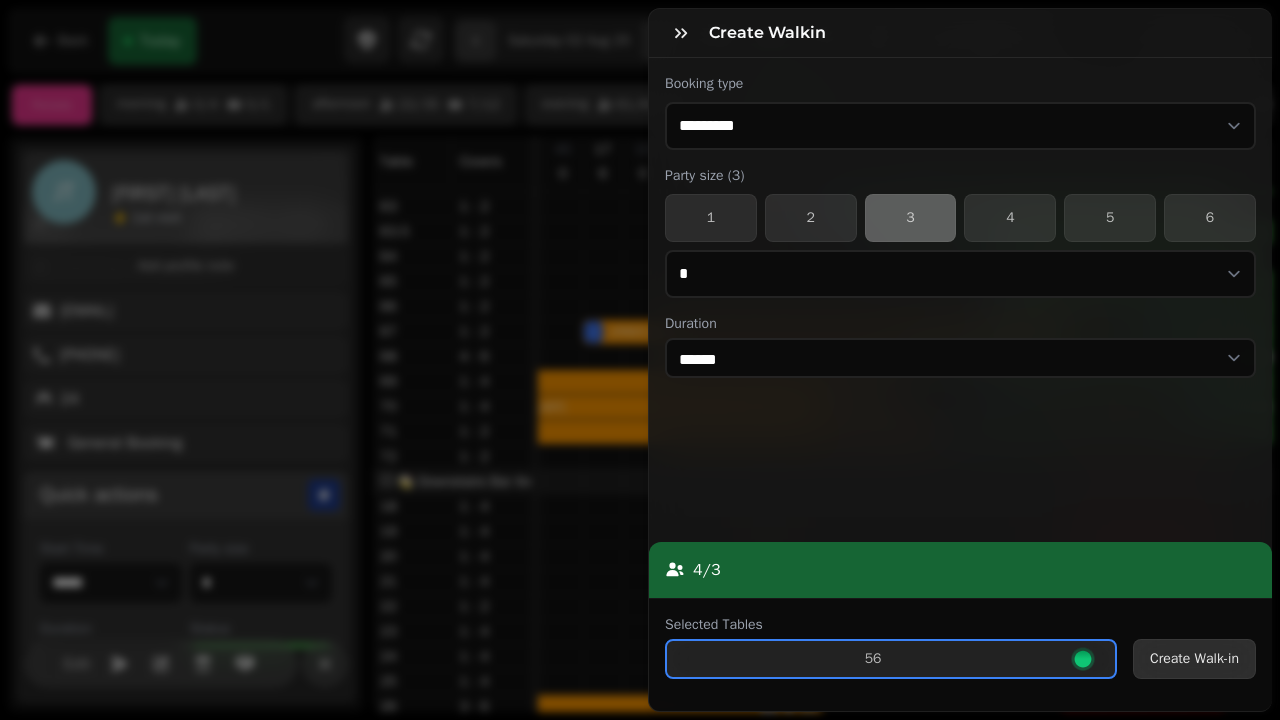 click on "Create Walk-in" at bounding box center (1194, 659) 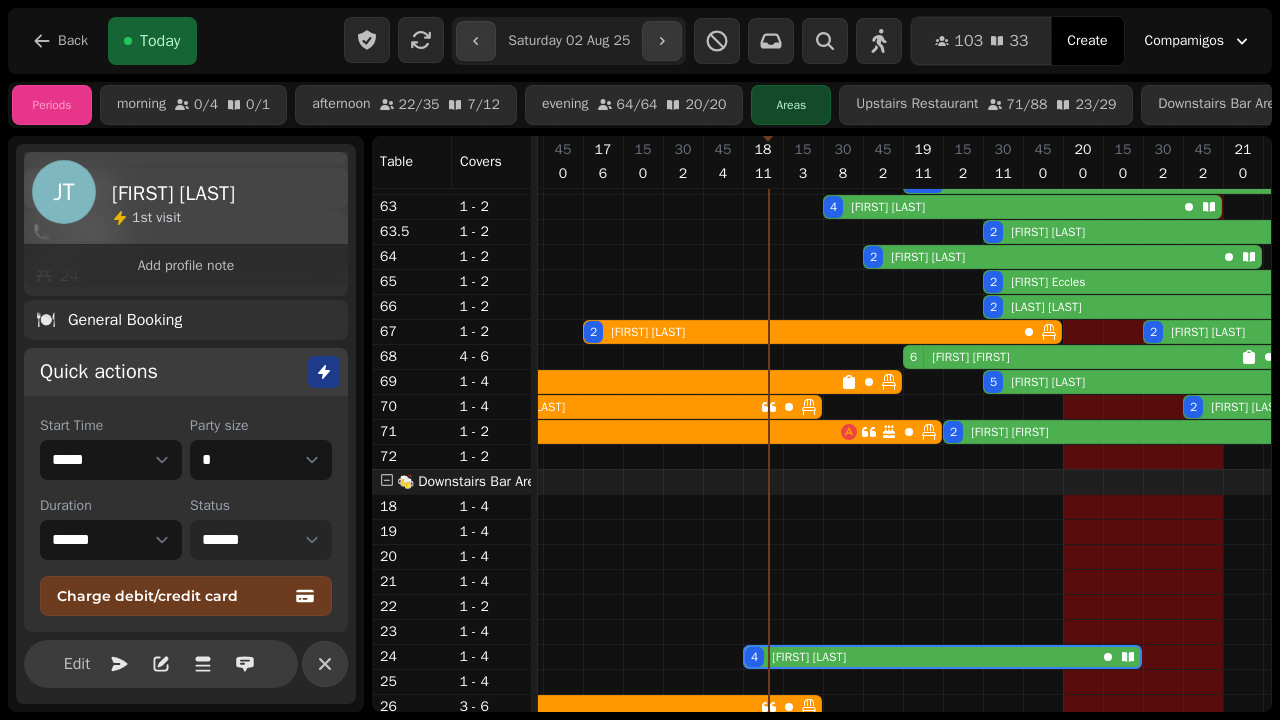 select on "******" 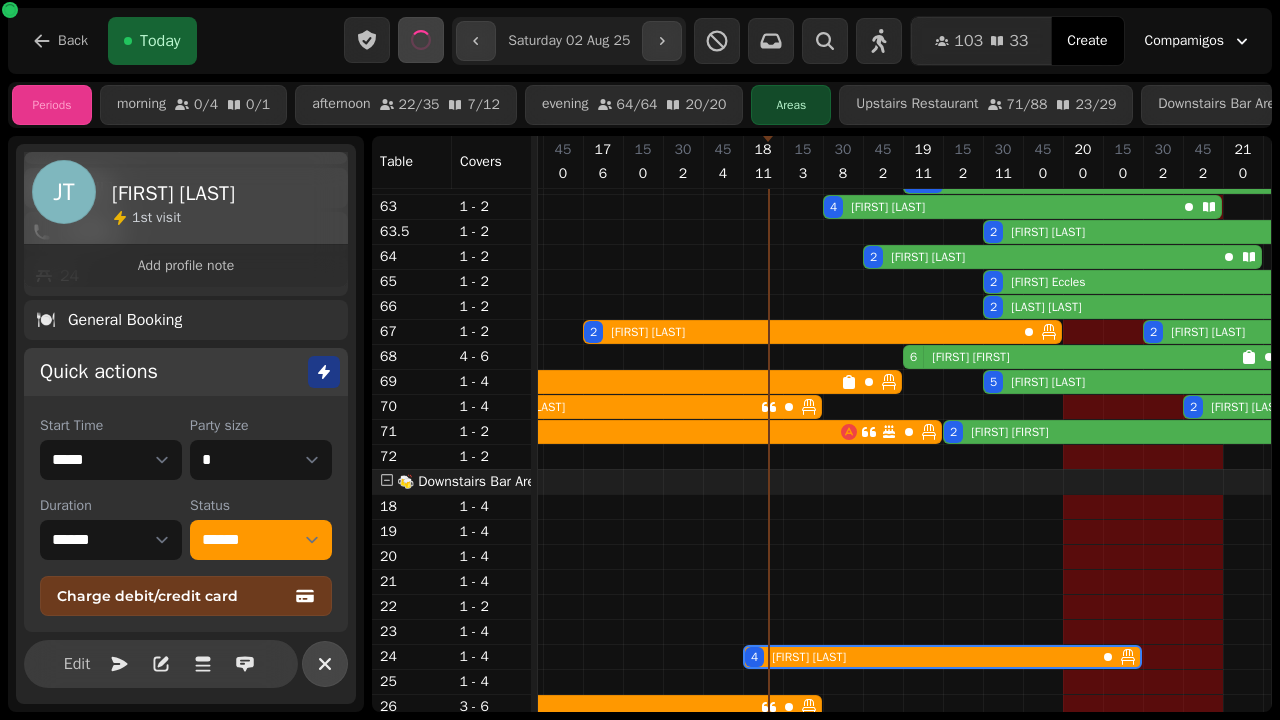 click at bounding box center (325, 664) 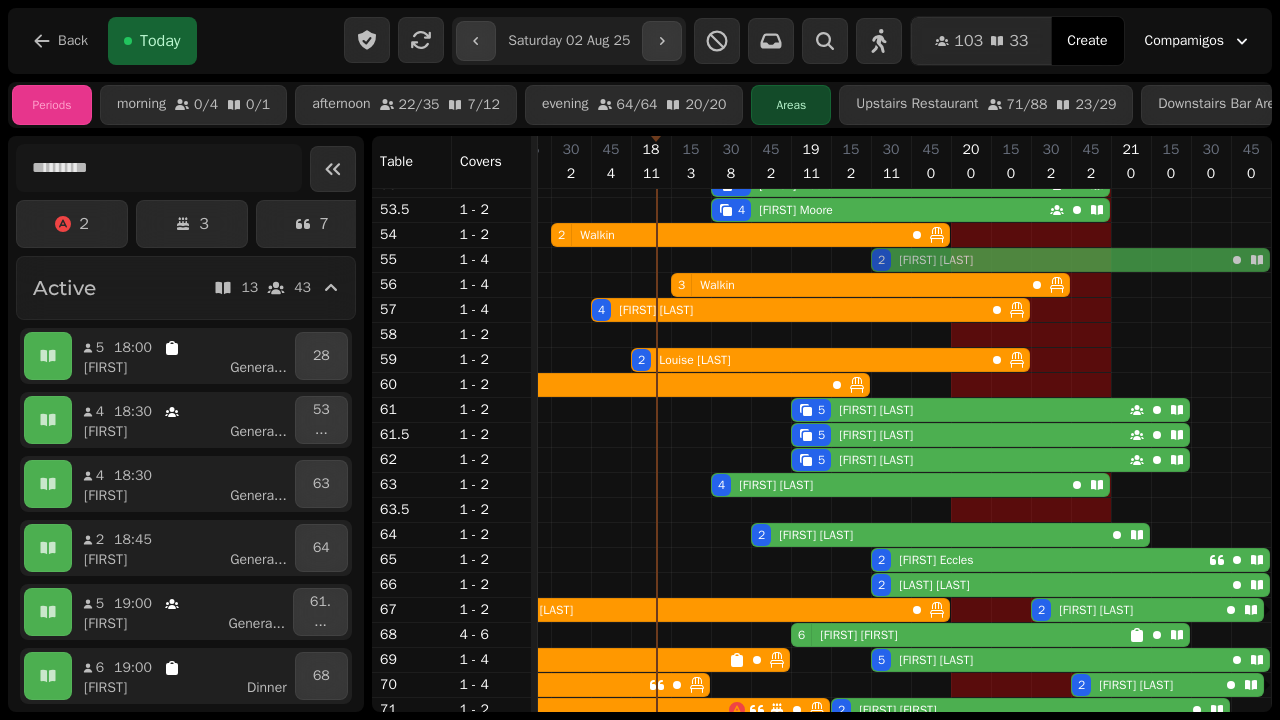 drag, startPoint x: 896, startPoint y: 504, endPoint x: 890, endPoint y: 264, distance: 240.07498 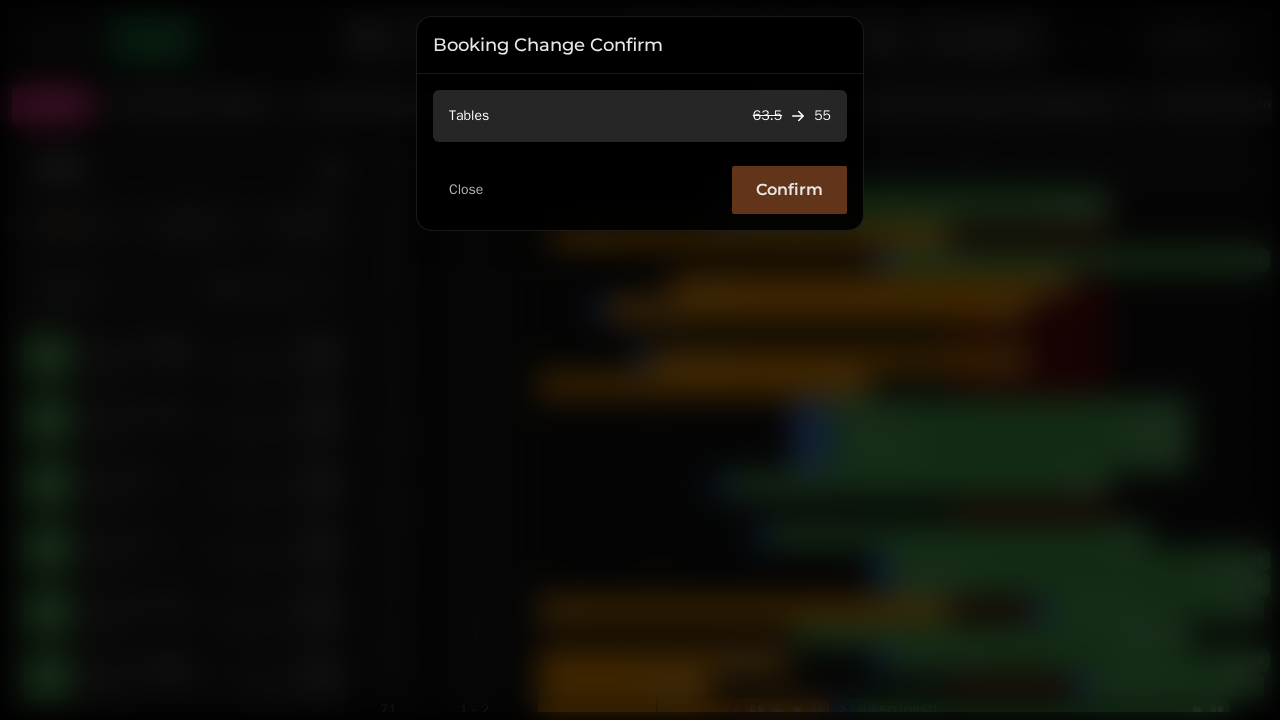 click on "Confirm" at bounding box center [789, 190] 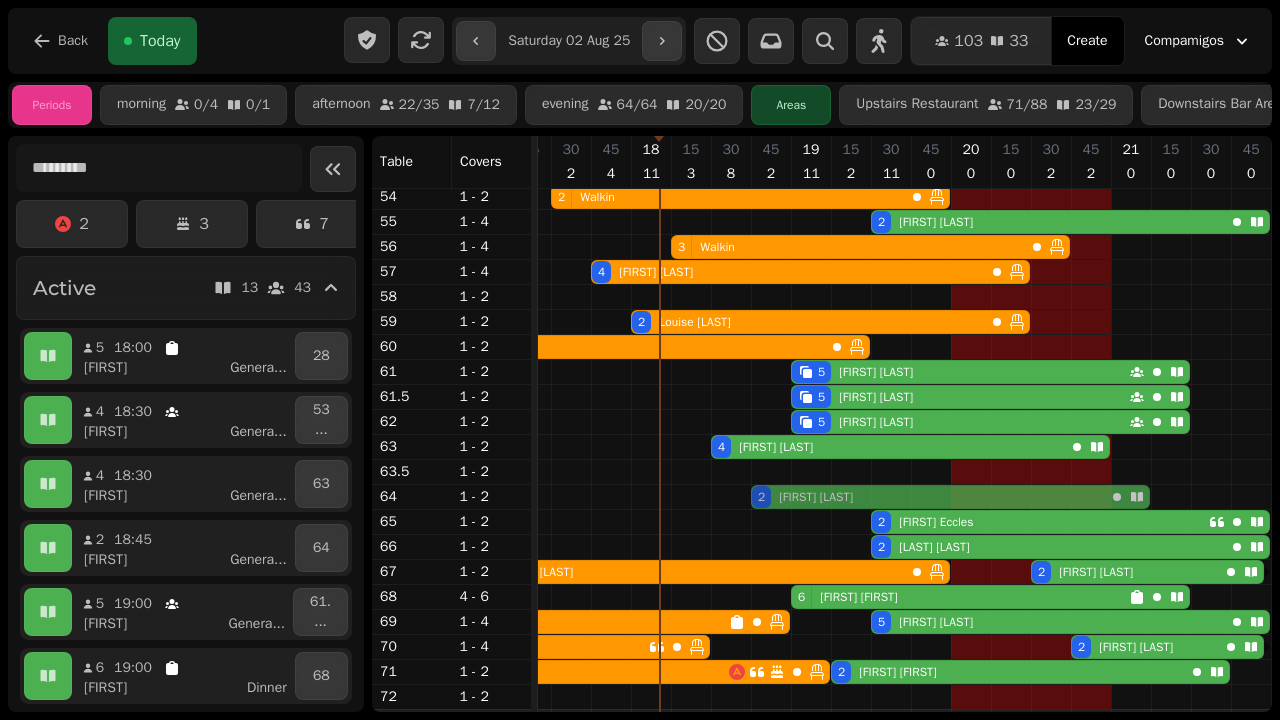 click on "2 [FIRST] [LAST] 2 [FIRST] [LAST]" at bounding box center (-649, 497) 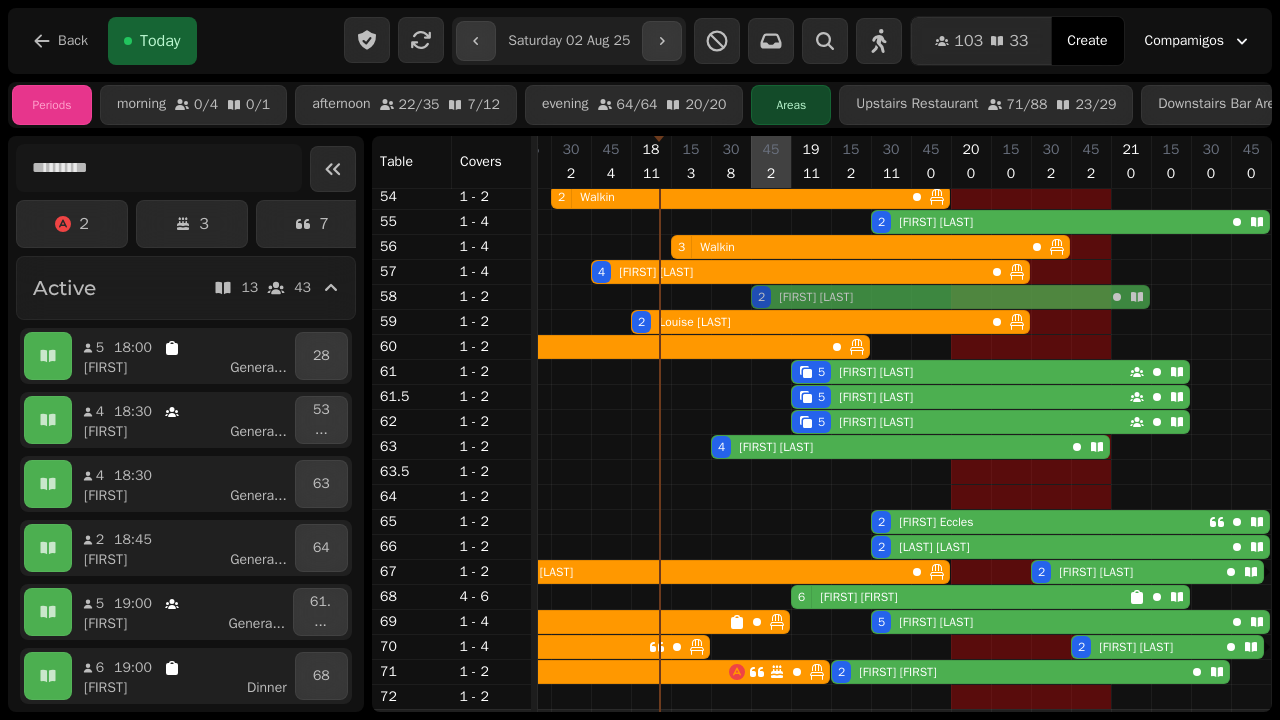 drag, startPoint x: 774, startPoint y: 502, endPoint x: 767, endPoint y: 309, distance: 193.1269 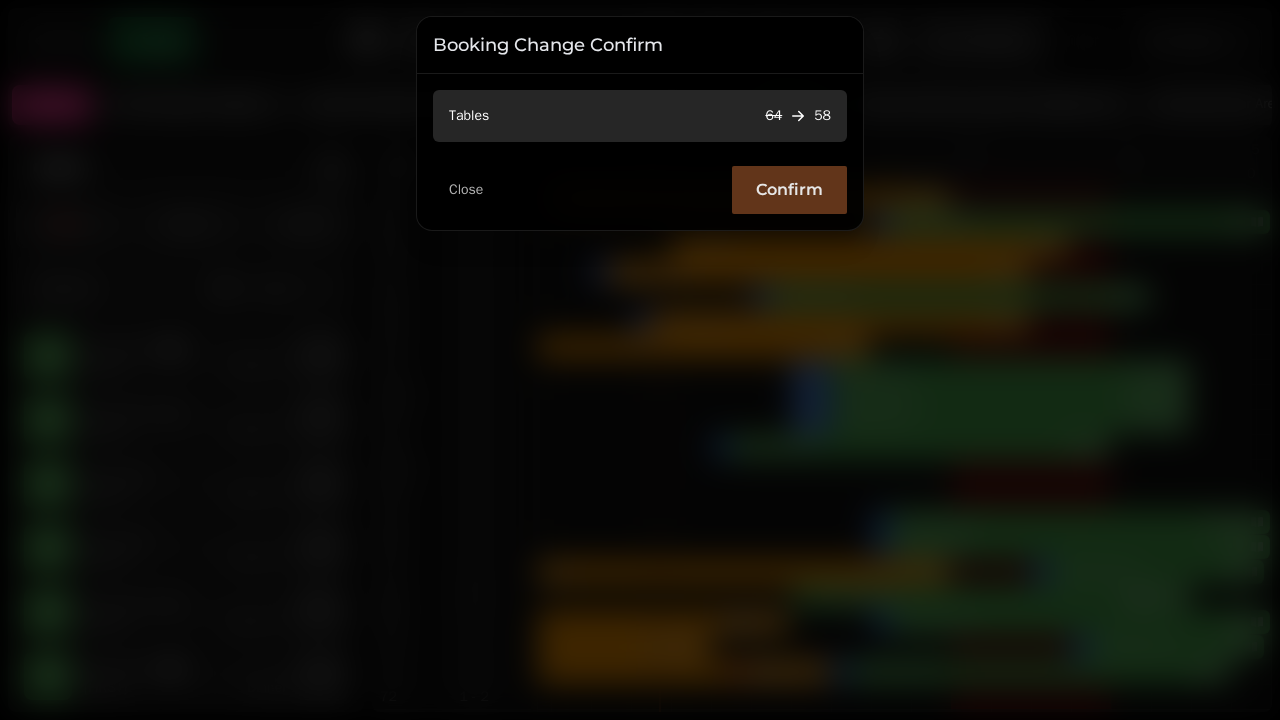 click on "Confirm" at bounding box center [789, 190] 